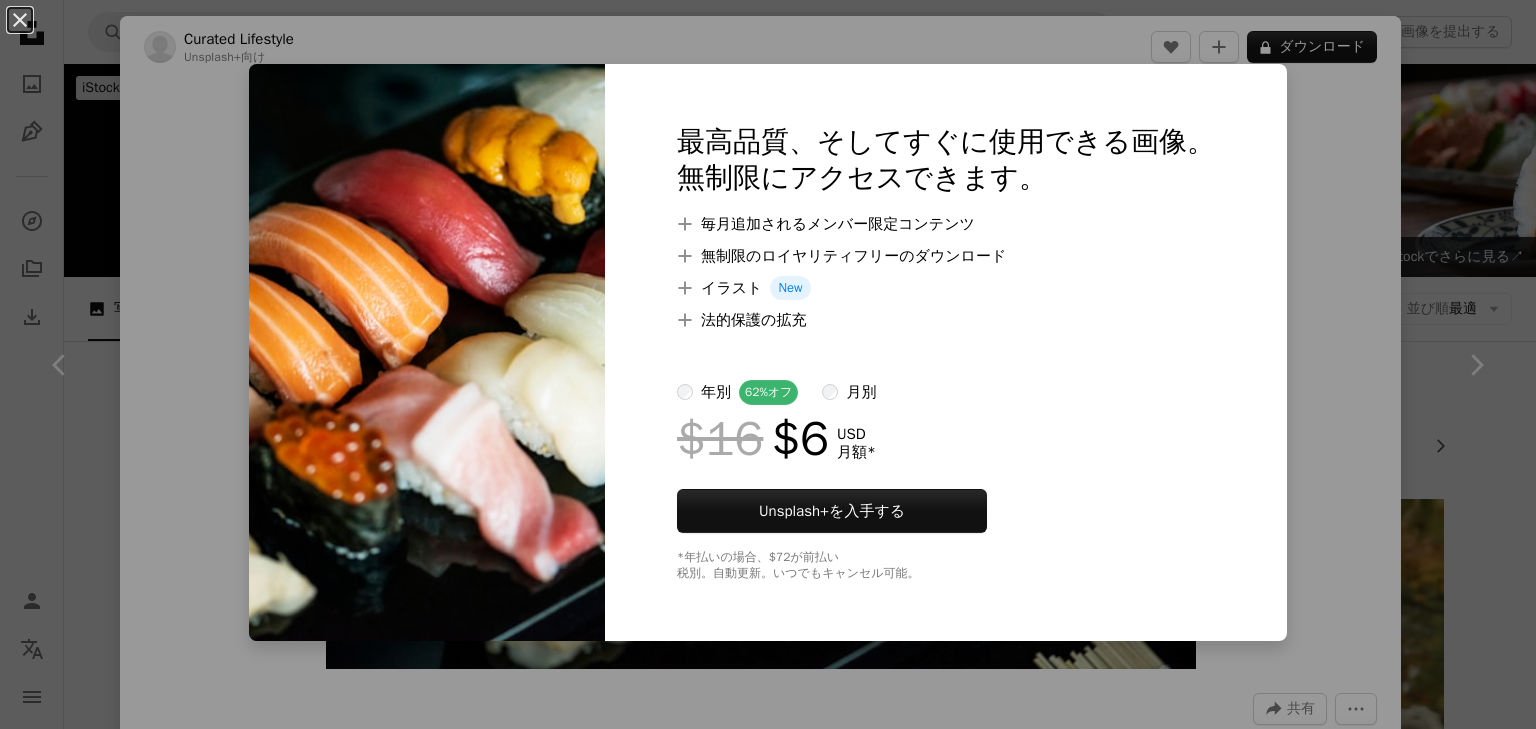 scroll, scrollTop: 6105, scrollLeft: 0, axis: vertical 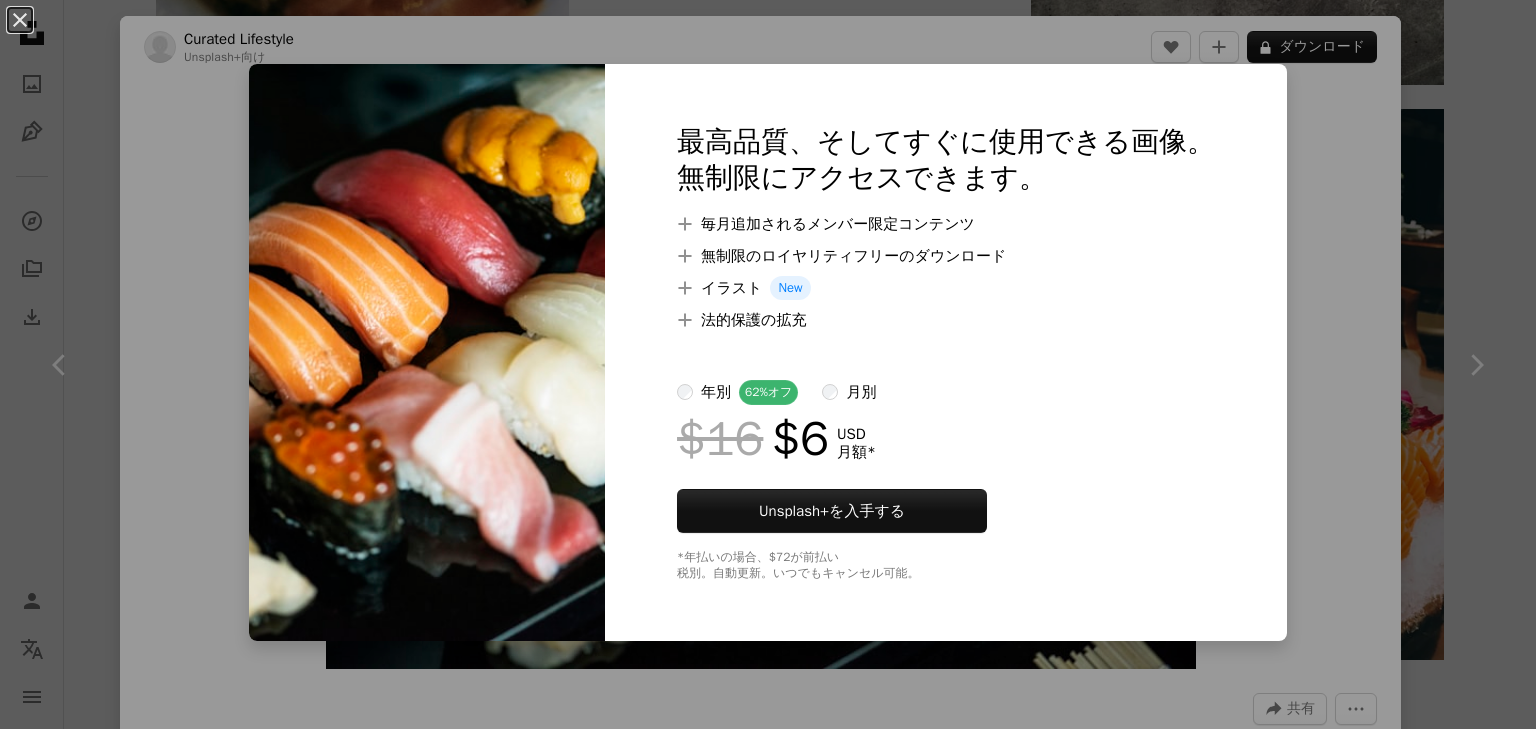 click on "An X shape 最高品質、そしてすぐに使用できる画像。 無制限にアクセスできます。 A plus sign 毎月追加されるメンバー限定コンテンツ A plus sign 無制限のロイヤリティフリーのダウンロード A plus sign イラスト  New A plus sign 法的保護の拡充 年別 62% オフ 月別 $16   $6 USD 月額 * Unsplash+ を入手する *年払いの場合、 $72 が前払い 税別。自動更新。いつでもキャンセル可能。" at bounding box center [768, 364] 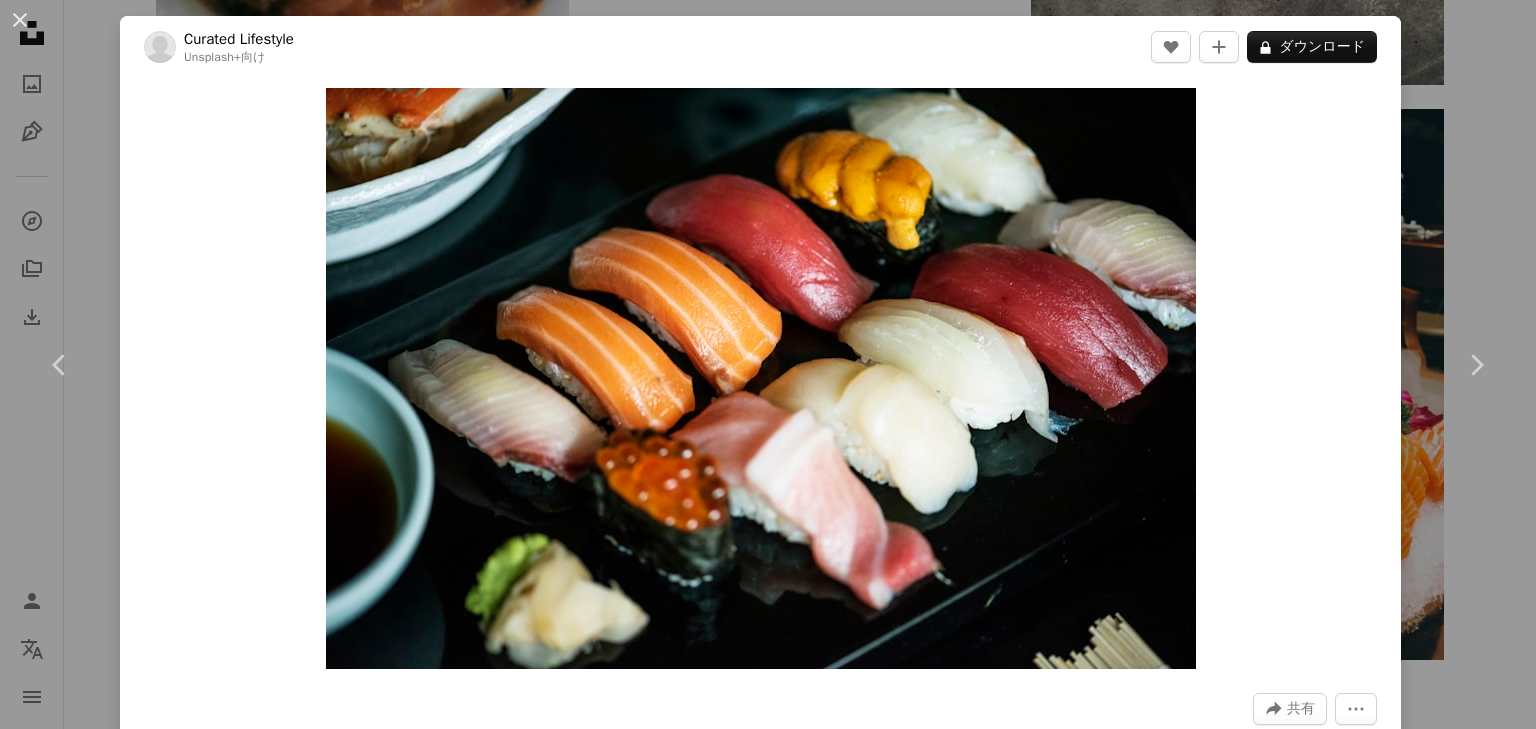 click on "A heart A plus sign Curated Lifestyle Unsplash+ 向け A lock ダウンロード Zoom in A forward-right arrow 共有 More Actions Calendar outlined [DATE] に公開 Safety Unsplash+ライセンス の下でライセンスされています 食べ物 日本 写真術 魚 寿司 食事 シーフード 食べ物と飲み物 水平な 日本料理 健康的な食事 伝統 人がいない グルメ 刺身 ローフード 無料ストックフォト このシリーズより Plus sign for Unsplash+ 関連イメージ Plus sign for Unsplash+ A heart A plus sign Curated Lifestyle Unsplash+ 向け A lock ダウンロード Plus sign for Unsplash+ A heart A plus sign JSB Co. Unsplash+ 向け A lock ダウンロード Plus sign for Unsplash+ A heart A plus sign Curated Lifestyle Unsplash+ 向け A lock ダウンロード Plus sign for Unsplash+ A heart" at bounding box center (768, 364) 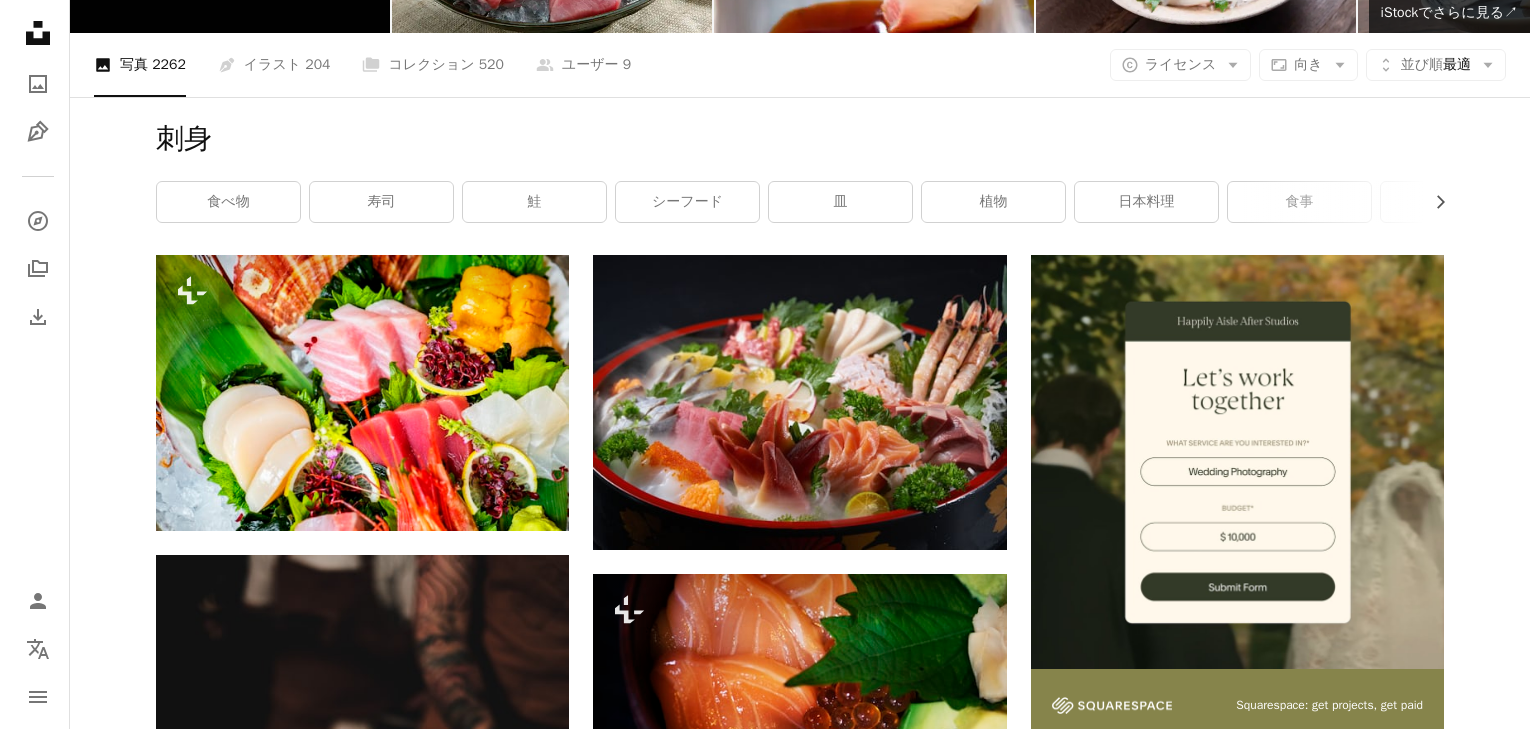 scroll, scrollTop: 0, scrollLeft: 0, axis: both 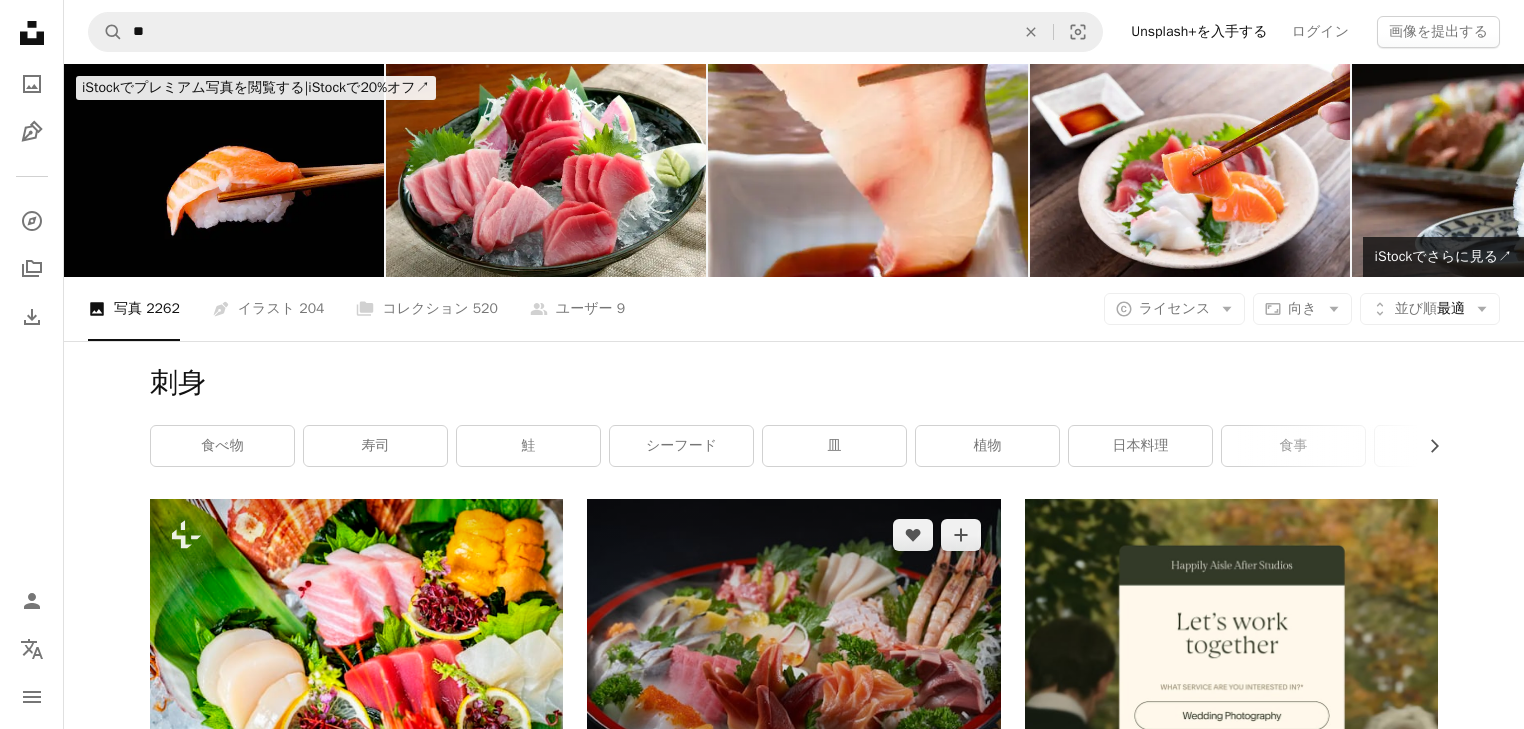 click at bounding box center [793, 646] 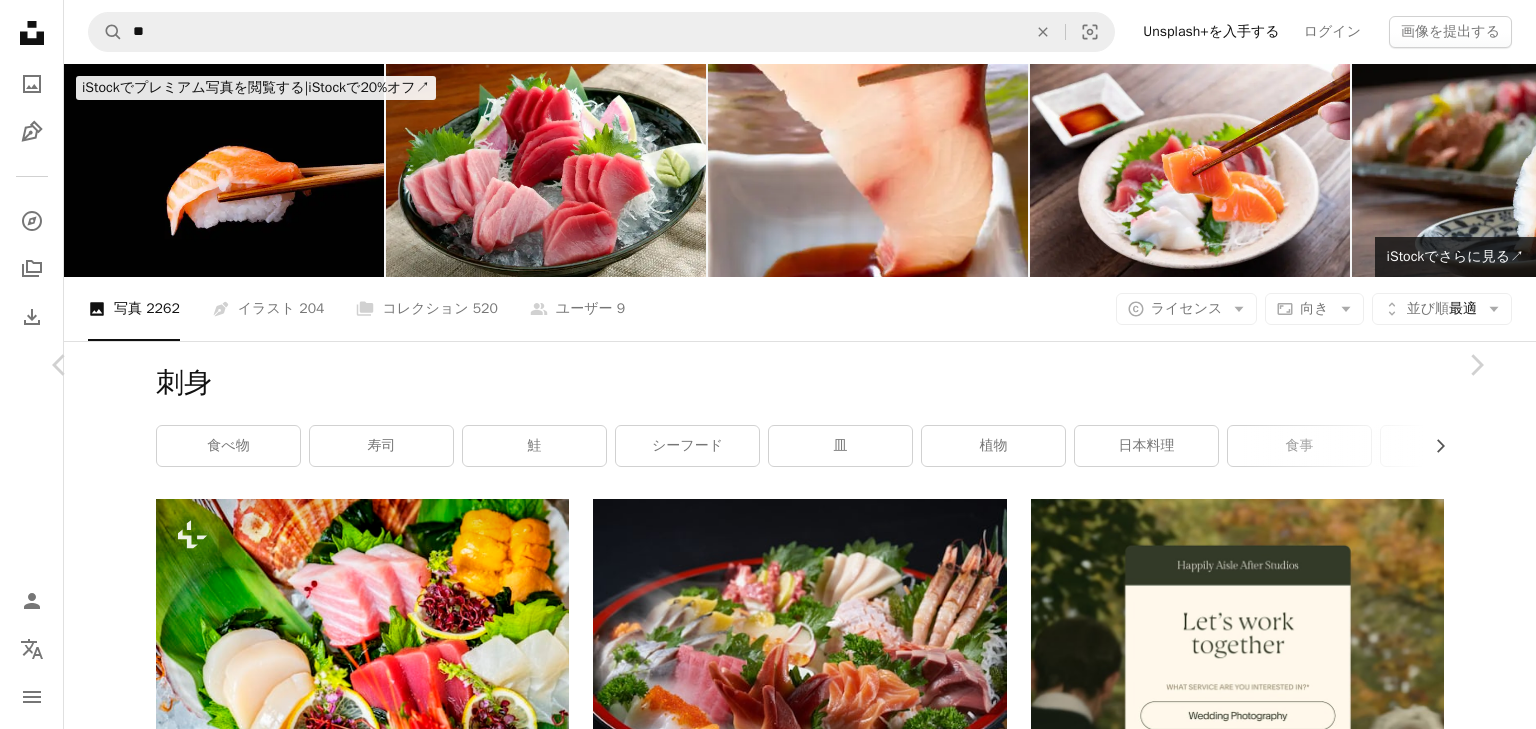 scroll, scrollTop: 0, scrollLeft: 0, axis: both 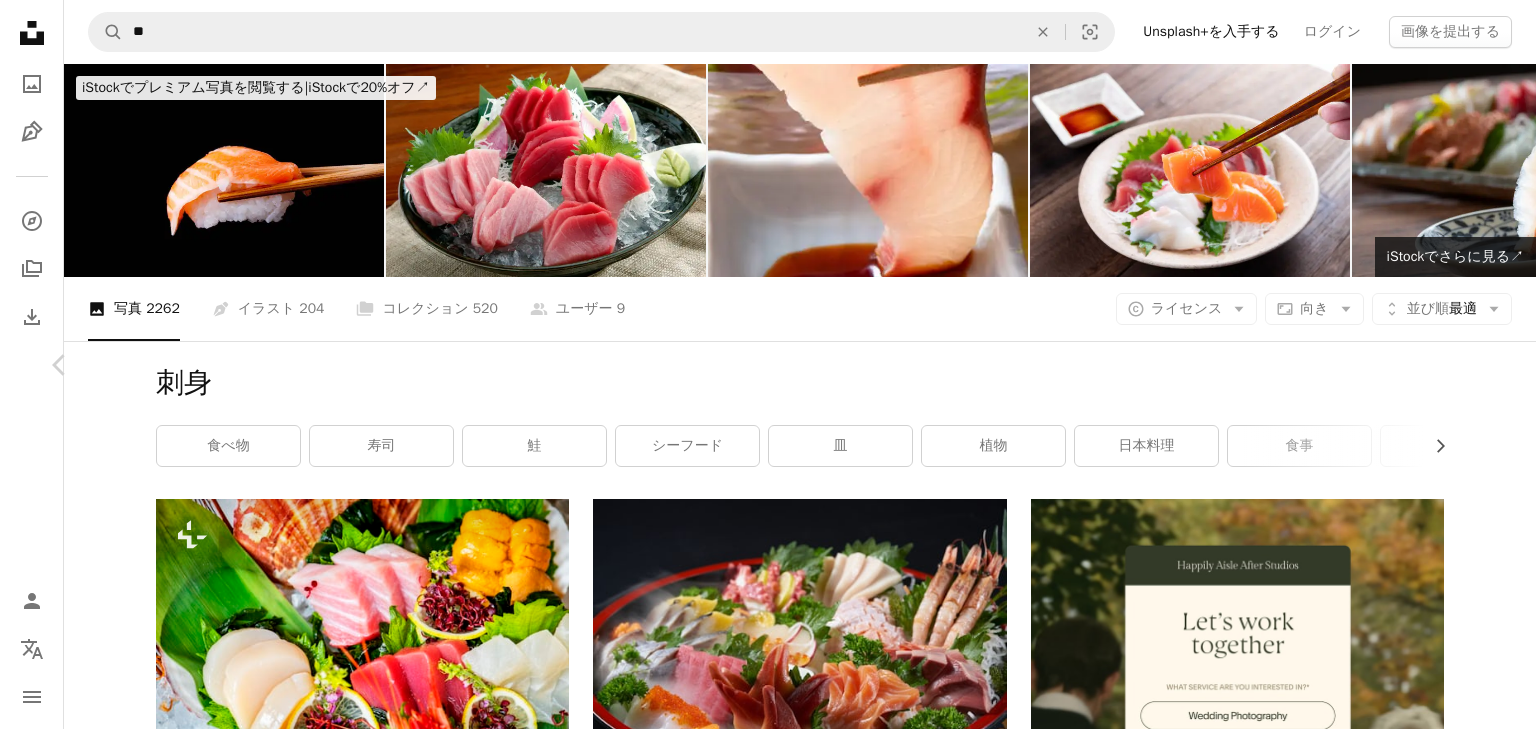 click on "Chevron right" at bounding box center [1476, 365] 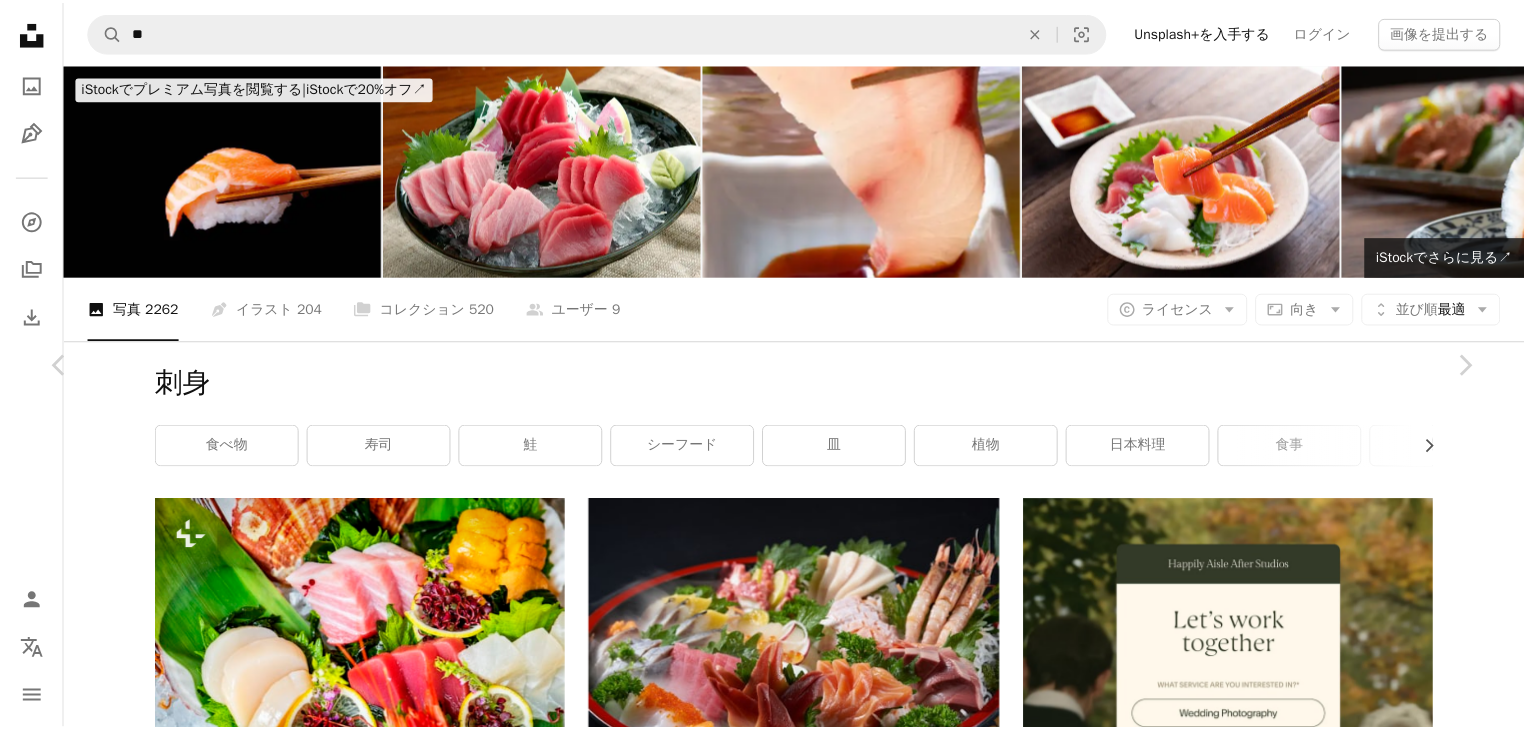 scroll, scrollTop: 80, scrollLeft: 0, axis: vertical 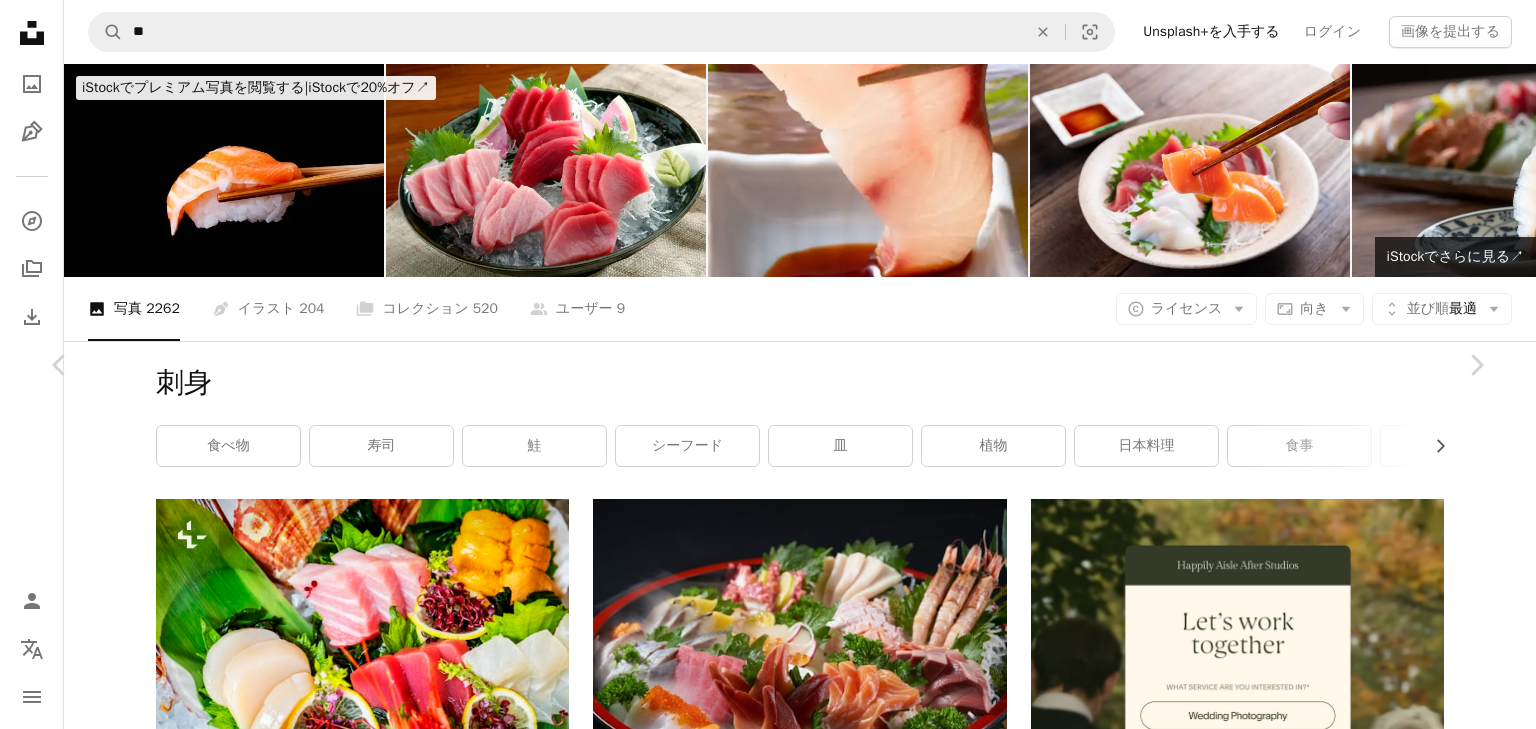 click on "A heart A plus sign Curated Lifestyle Unsplash+ 向け A lock ダウンロード Zoom in A forward-right arrow 共有 More Actions Calendar outlined [DATE] に公開 Camera Canon, EOS 5D Mark III Safety Unsplashライセンス の下、無料で利用可能 食べ物 レストラン 氷 寿司 フードフォトグラフィー [CITY] アジア料理 魚のエサ 食品のプレゼンテーション 刺身 フードスタイリング 植物 [STATE] 果物 デザート 西瓜 米国 食事 植物相 皿 無料の写真 iStockでプレミアム関連写真を閲覧する  |  コード：UNSPLASH20で20%オフ iStockでもっと見る  ↗ 関連イメージ A heart A plus sign Buddy AN 案件受付中 A checkmark inside of a circle Arrow pointing down A heart A plus sign [FIRST] [LAST] Arrow pointing down Plus sign for Unsplash+ FlyD" at bounding box center (768, 8442) 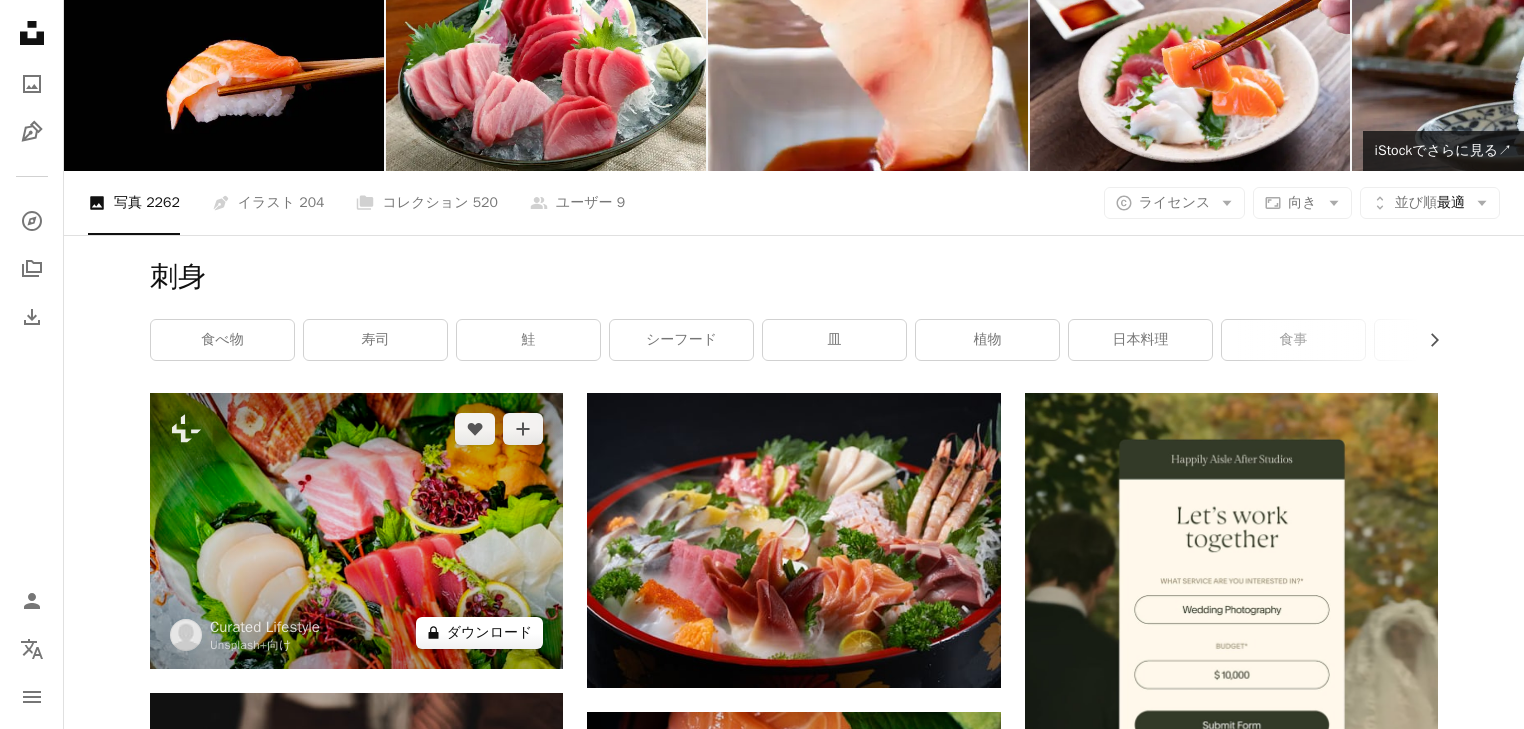scroll, scrollTop: 240, scrollLeft: 0, axis: vertical 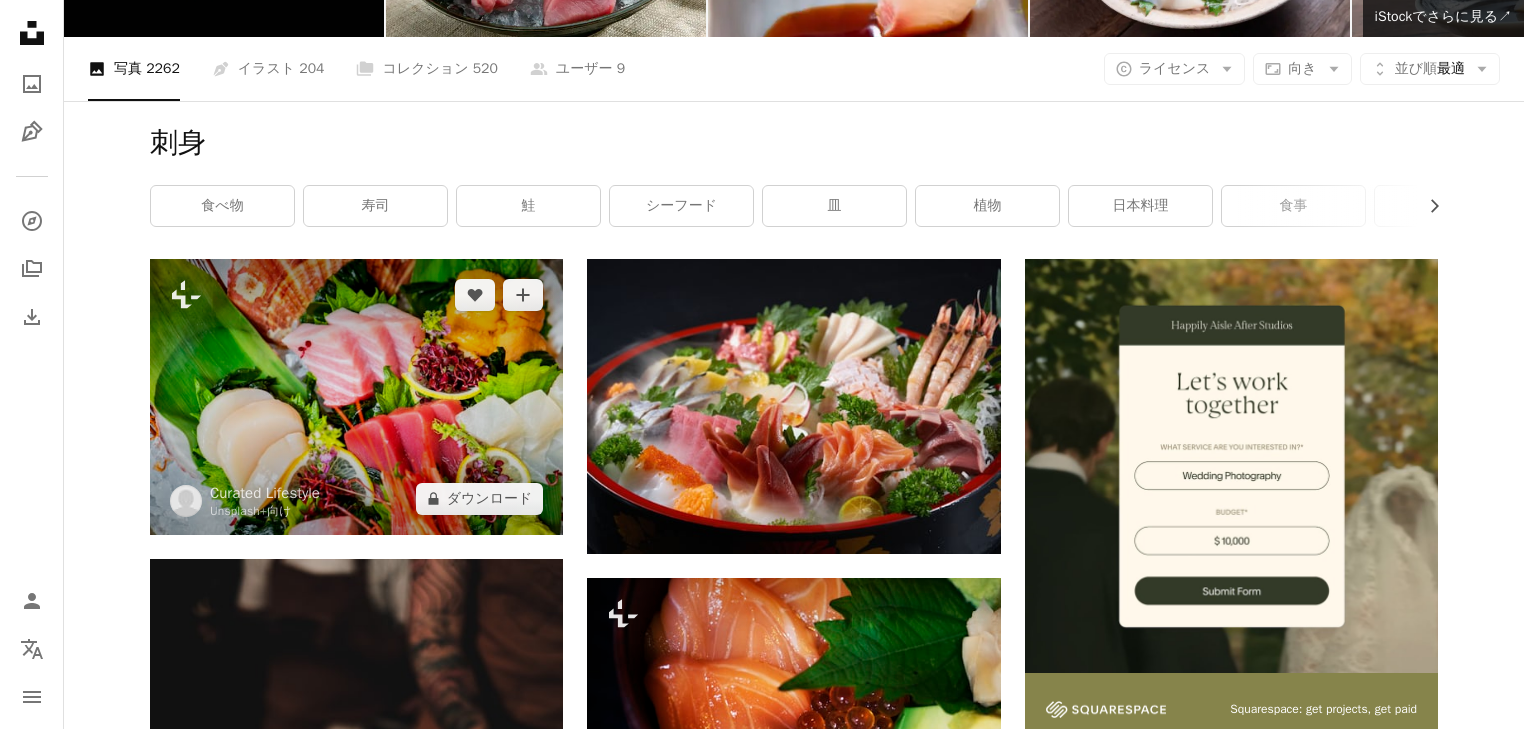 click at bounding box center (356, 396) 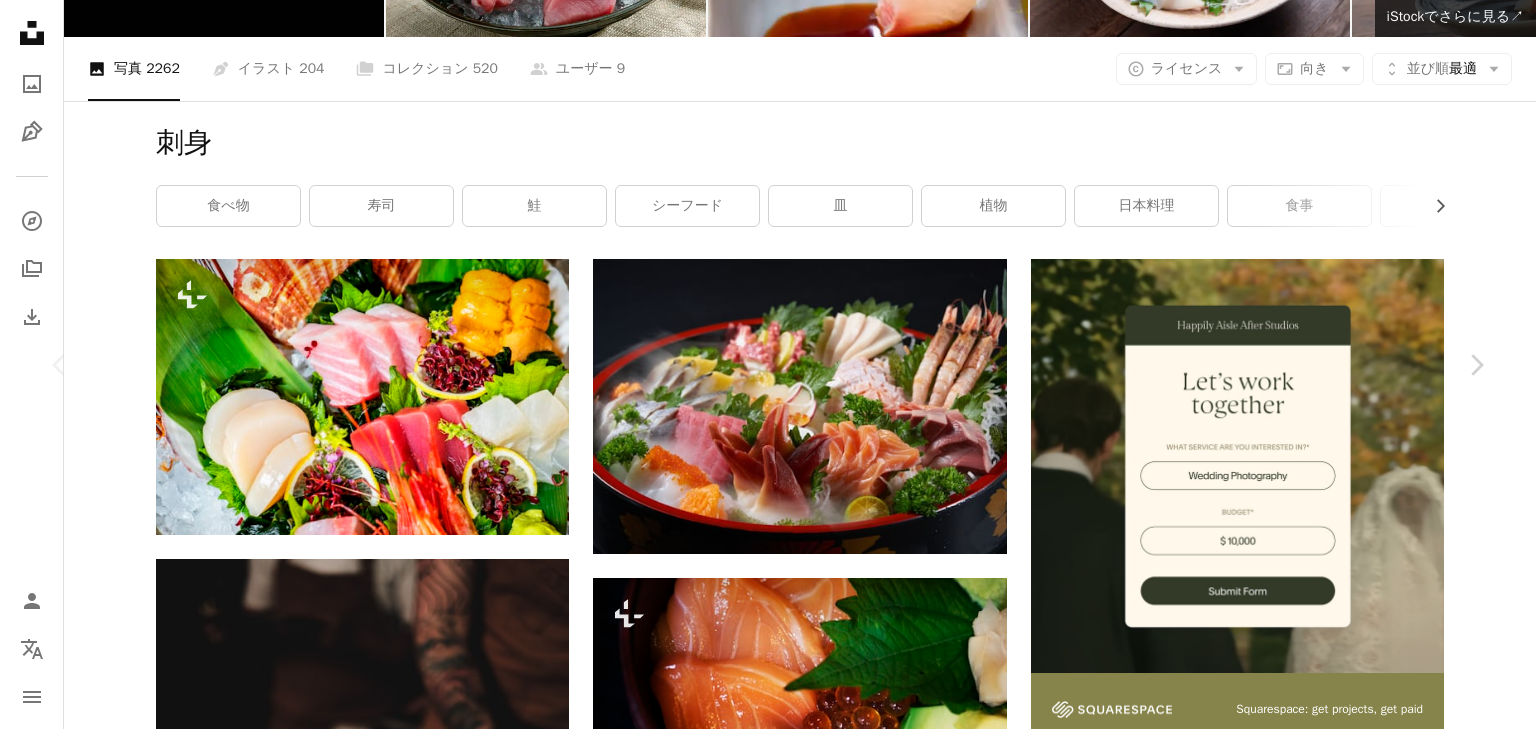 click on "A heart A plus sign Curated Lifestyle Unsplash+ 向け A lock ダウンロード Zoom in A forward-right arrow 共有 More Actions Calendar outlined [DATE] に公開 Safety Unsplash+ライセンス の下でライセンスされています 食べ物 日本 写真術 魚 寿司 食事 シーフード 食べ物と飲み物 水平な 日本料理 健康的な食事 アジア料理 日本文化 人がいない グルメ 刺身 ローフード 無料ストックフォト このシリーズより Plus sign for Unsplash+ 関連イメージ Plus sign for Unsplash+ A heart A plus sign Curated Lifestyle Unsplash+ 向け A lock ダウンロード Plus sign for Unsplash+ A heart A plus sign JSB Co. Unsplash+ 向け A lock ダウンロード Plus sign for Unsplash+ A heart A plus sign Maryam Sicard Unsplash+ 向け A lock ダウンロード Plus sign for Unsplash+ A heart A plus sign Getty Images Unsplash+ 向け A lock ダウンロード Plus sign for Unsplash+ A heart" at bounding box center (768, 8202) 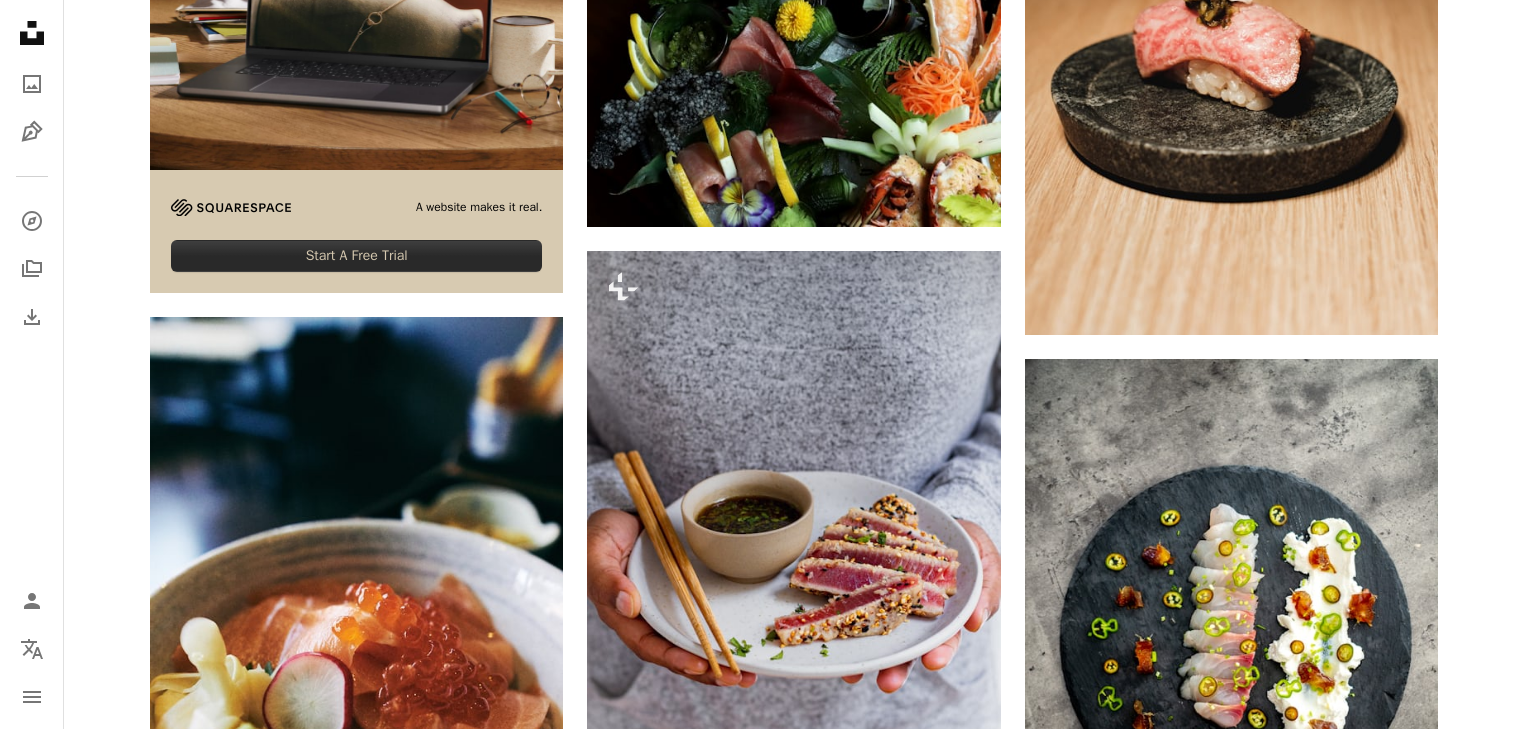 scroll, scrollTop: 5760, scrollLeft: 0, axis: vertical 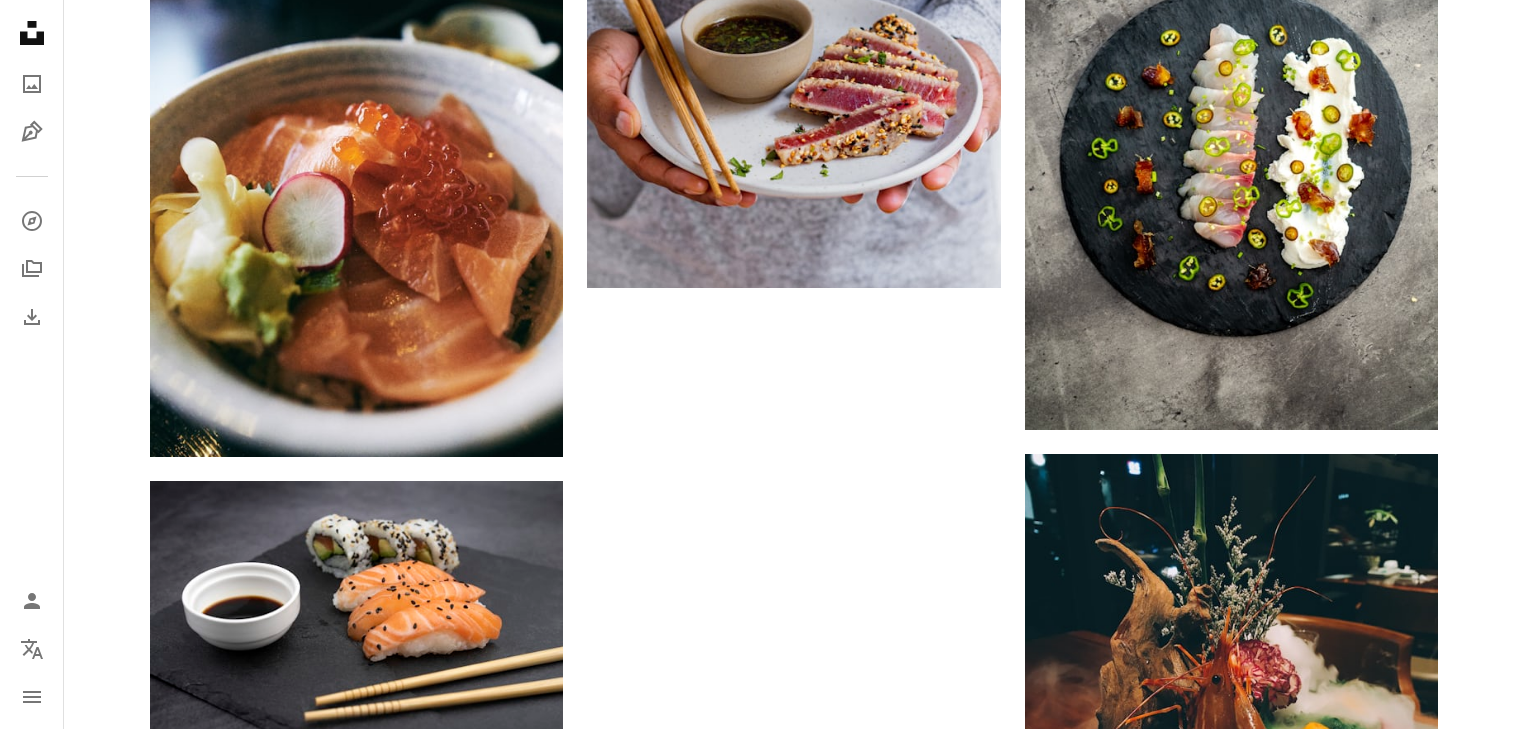 click on "他のイメージを表示" at bounding box center (794, 1480) 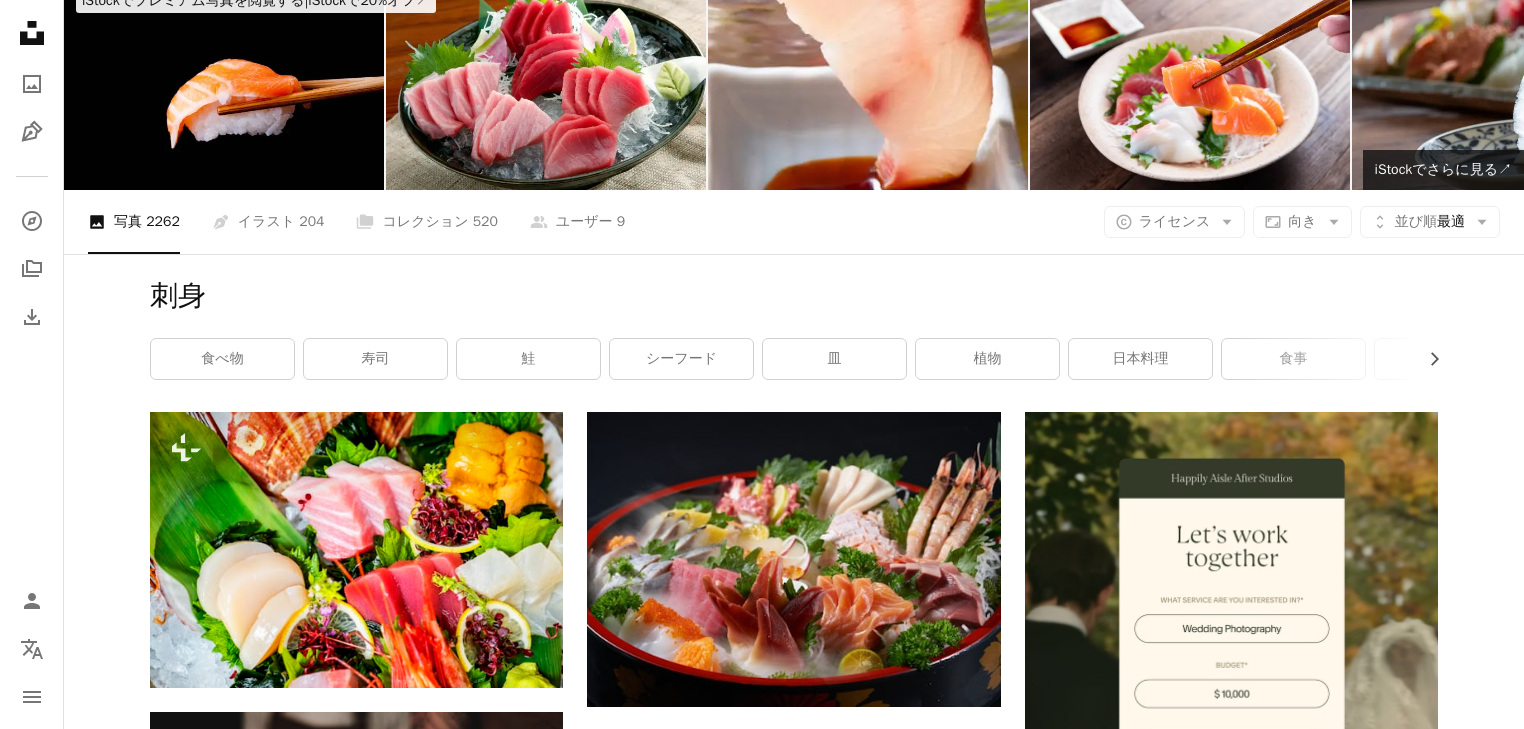 scroll, scrollTop: 0, scrollLeft: 0, axis: both 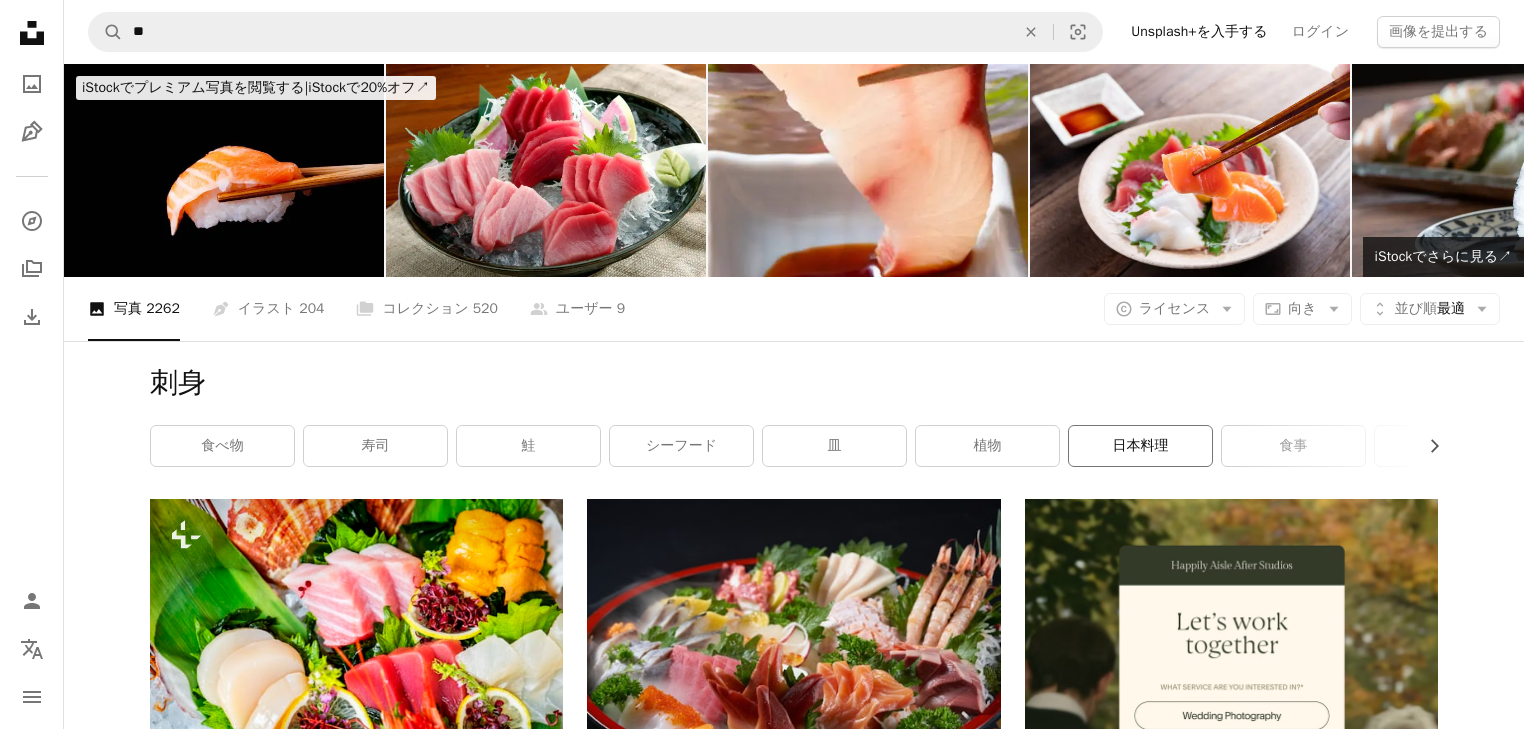 click on "日本料理" at bounding box center [1140, 446] 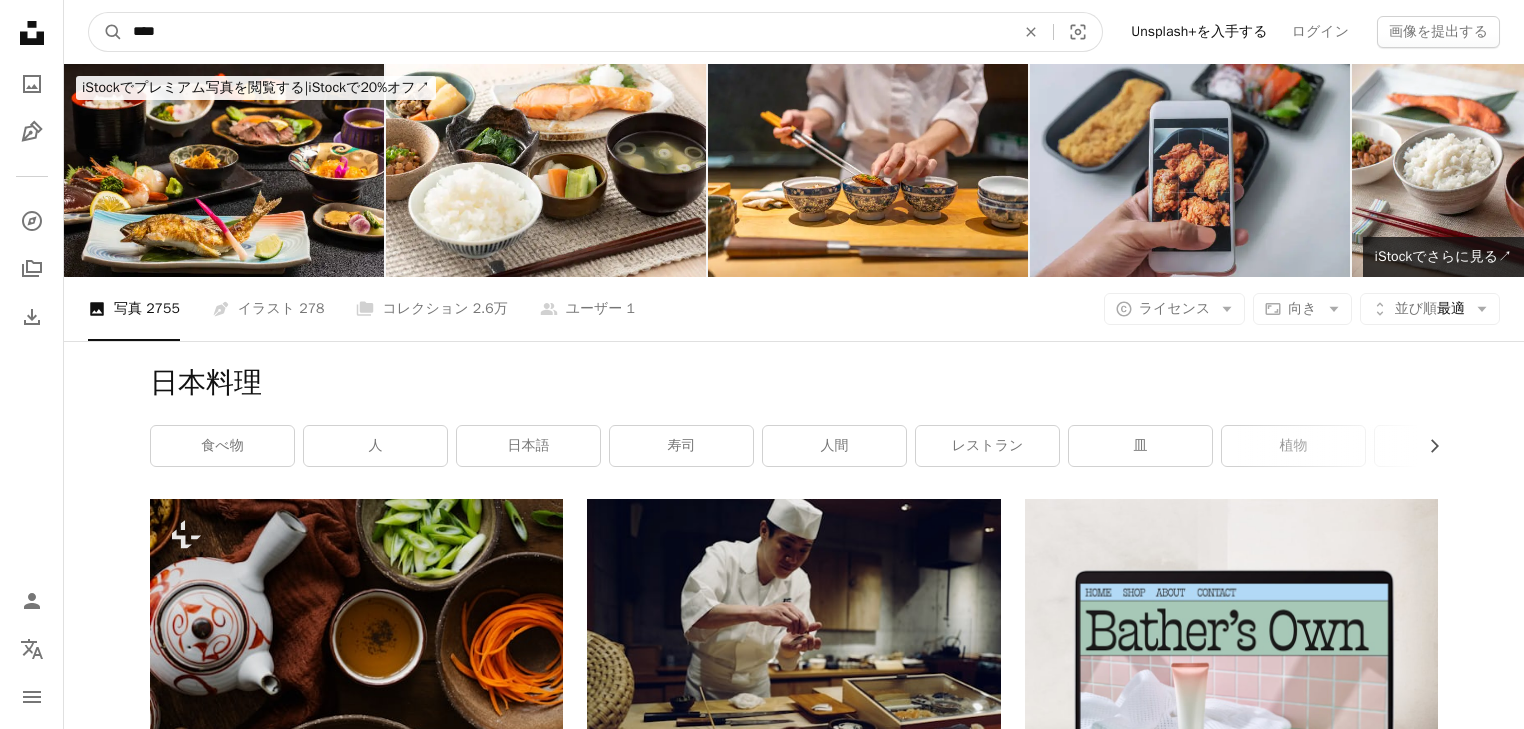 click on "****" at bounding box center (566, 32) 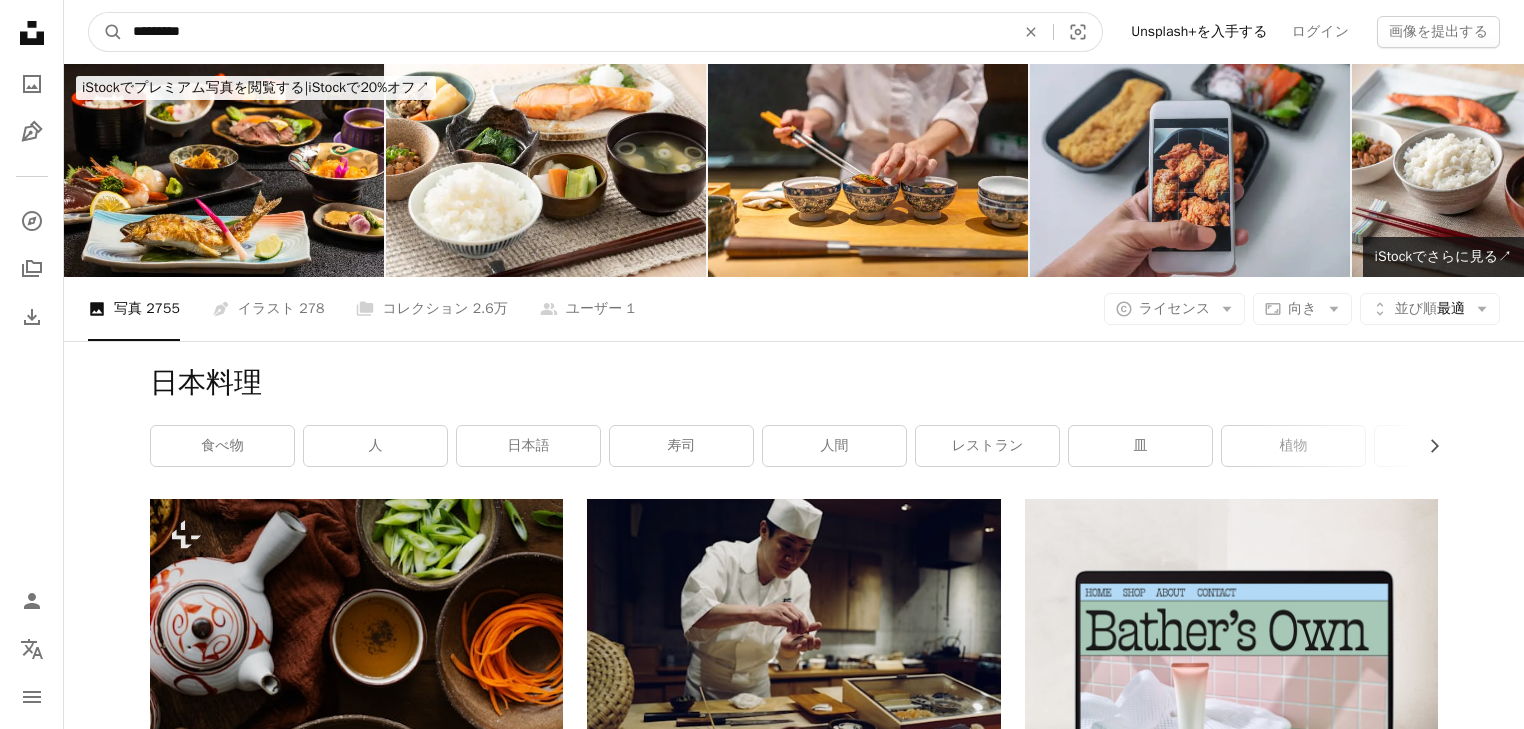 type on "**********" 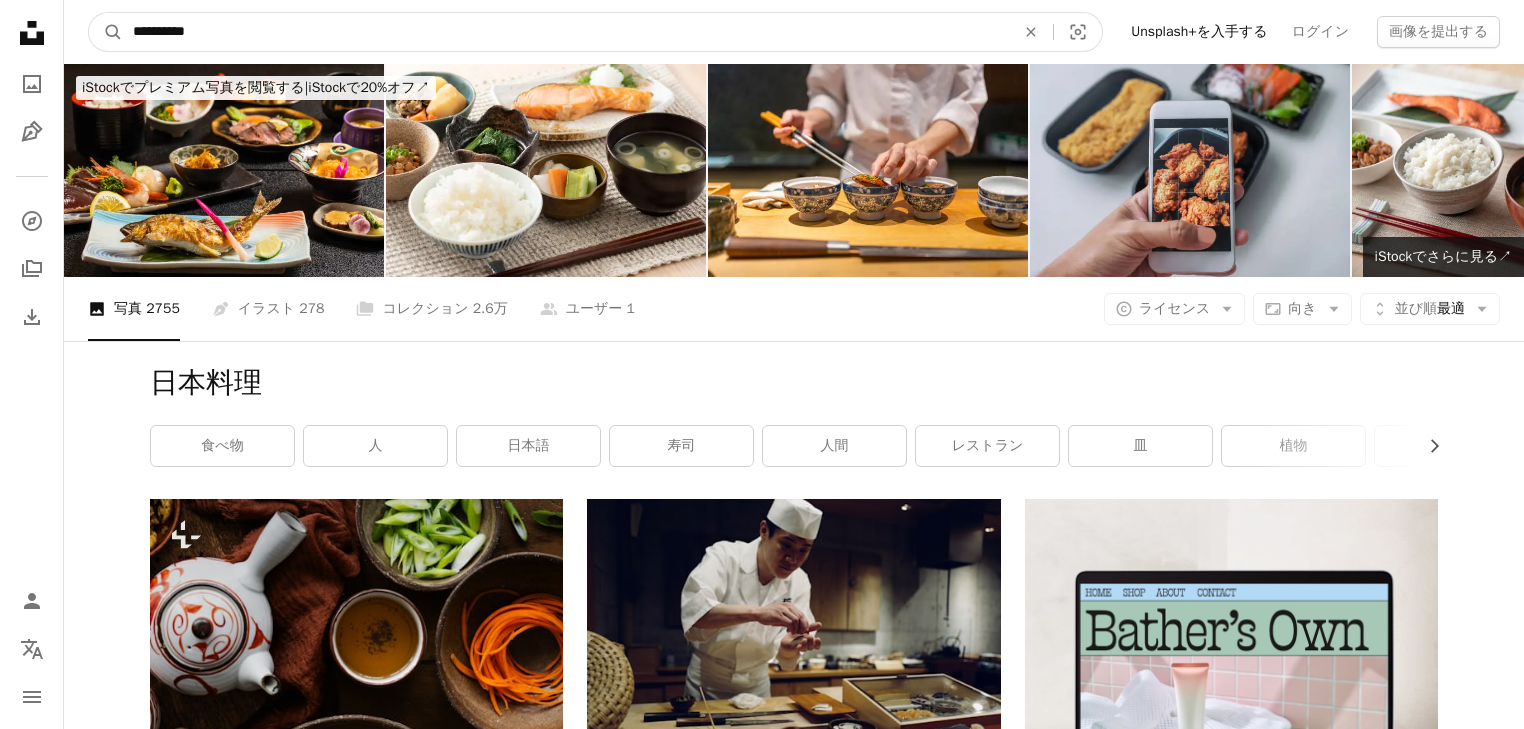 click on "A magnifying glass" at bounding box center [106, 32] 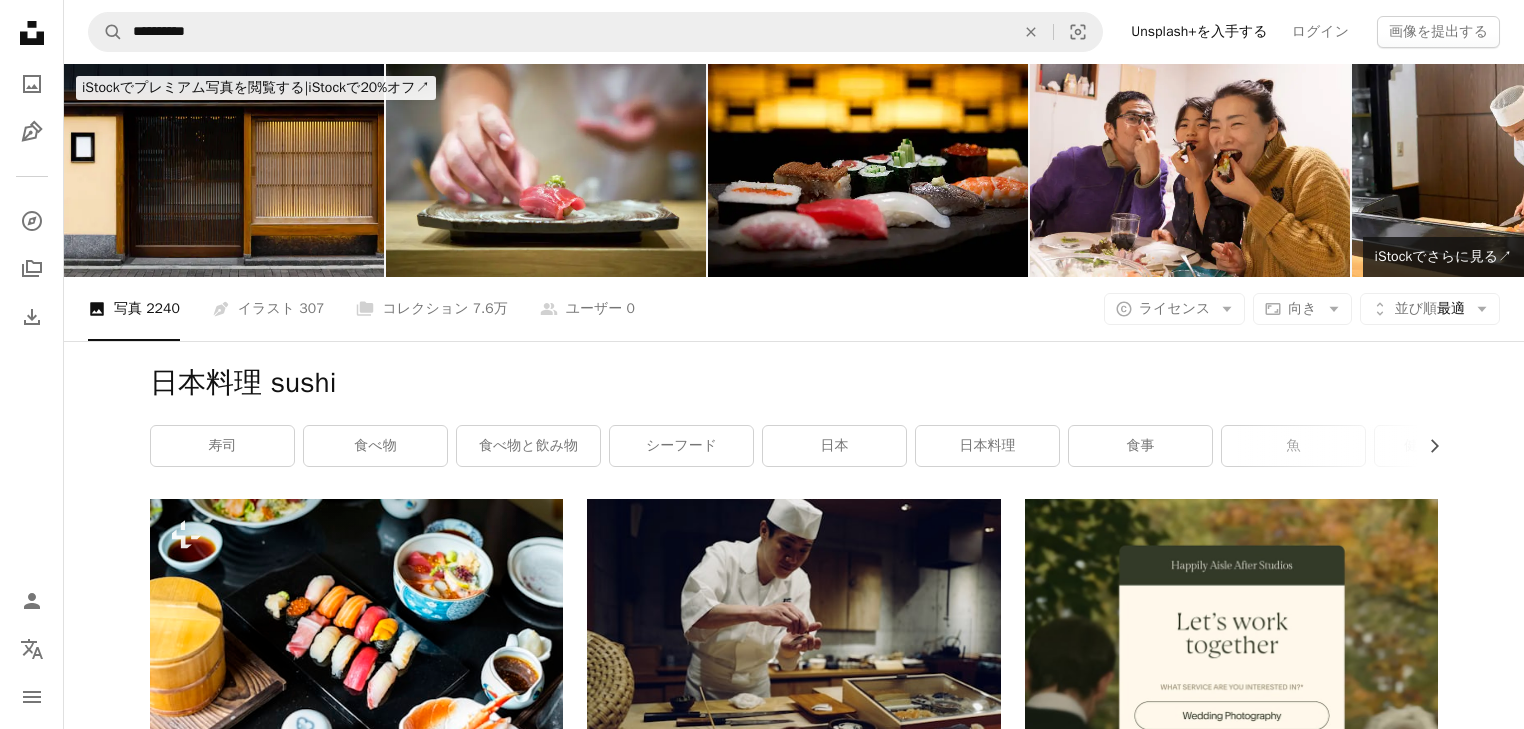 drag, startPoint x: 490, startPoint y: 56, endPoint x: 485, endPoint y: 29, distance: 27.45906 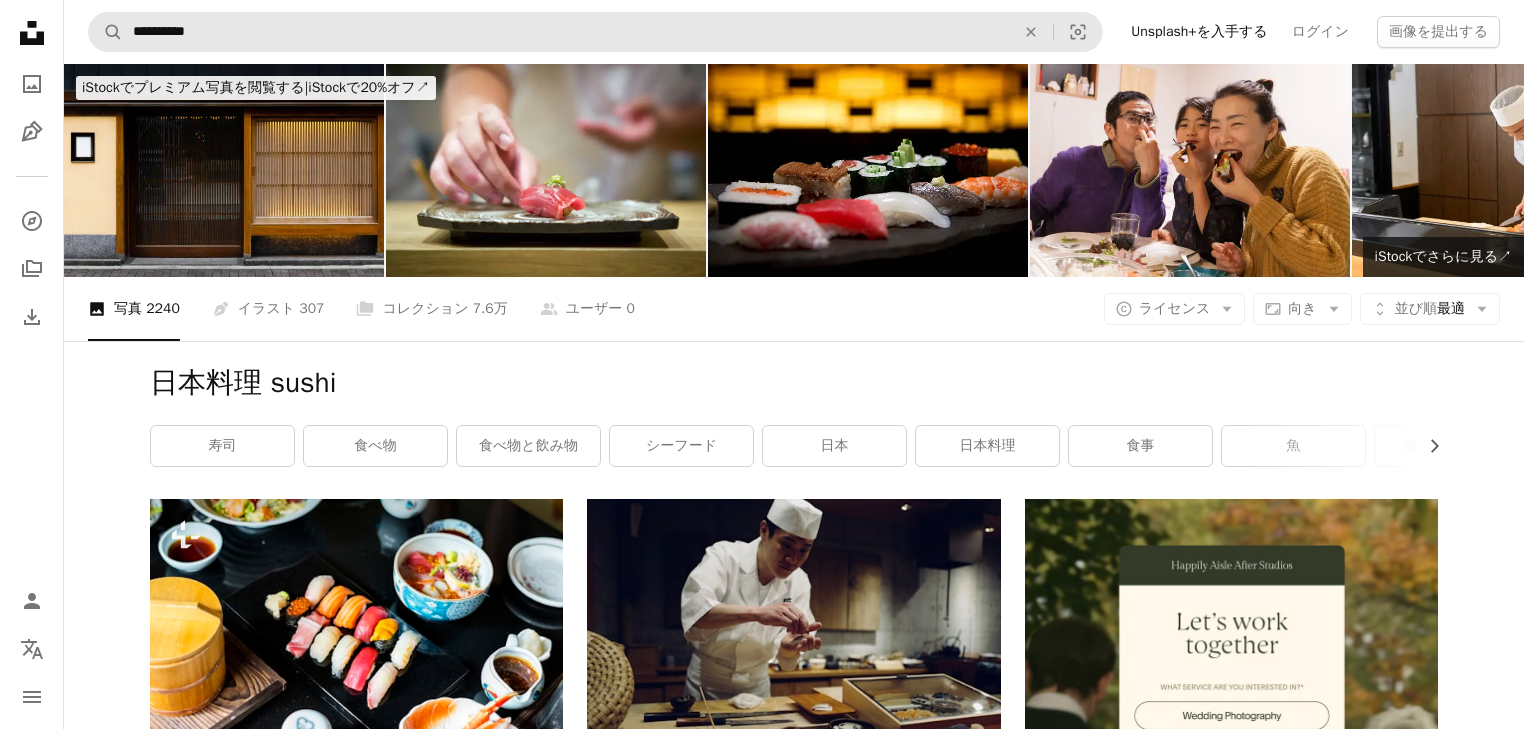 click on "**********" at bounding box center [794, 32] 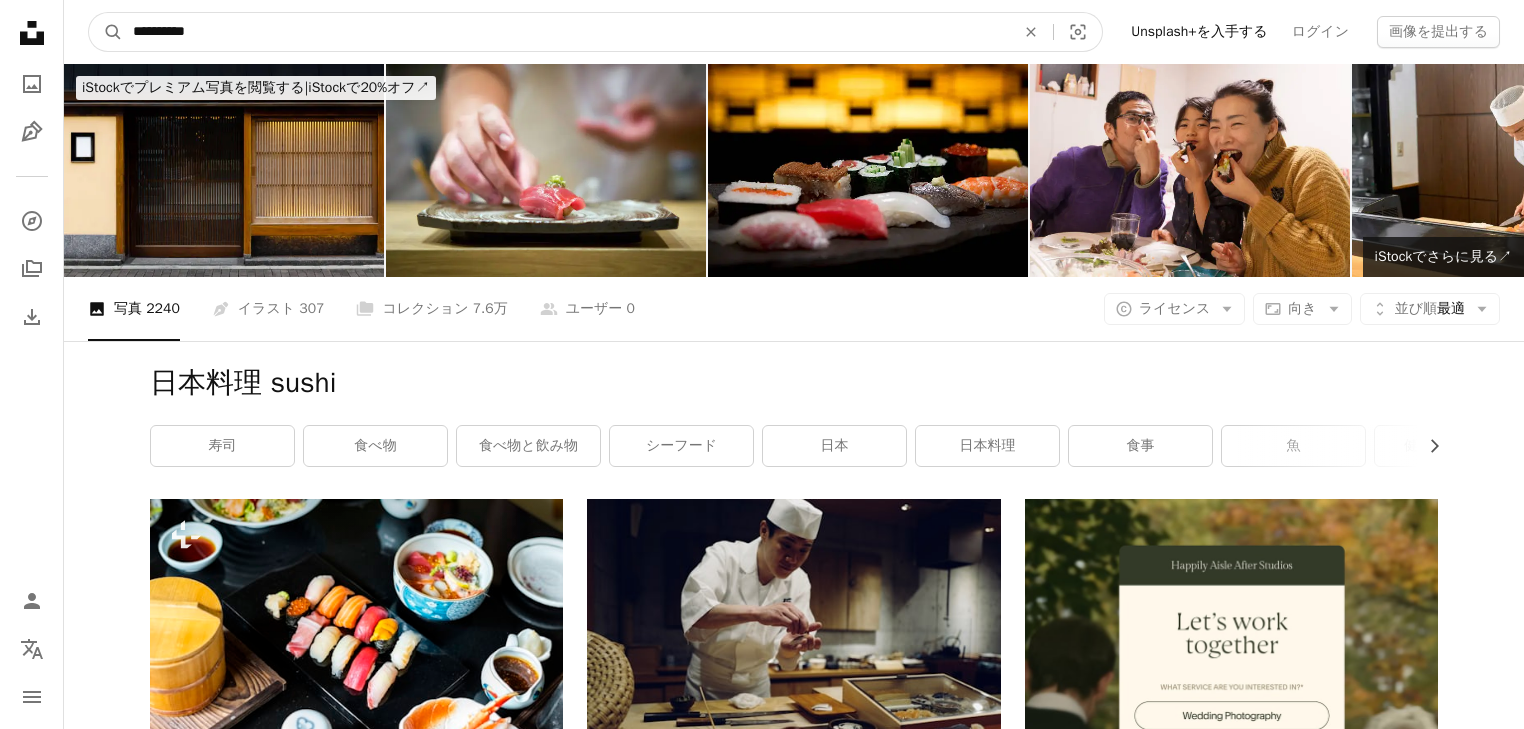 click on "**********" at bounding box center [566, 32] 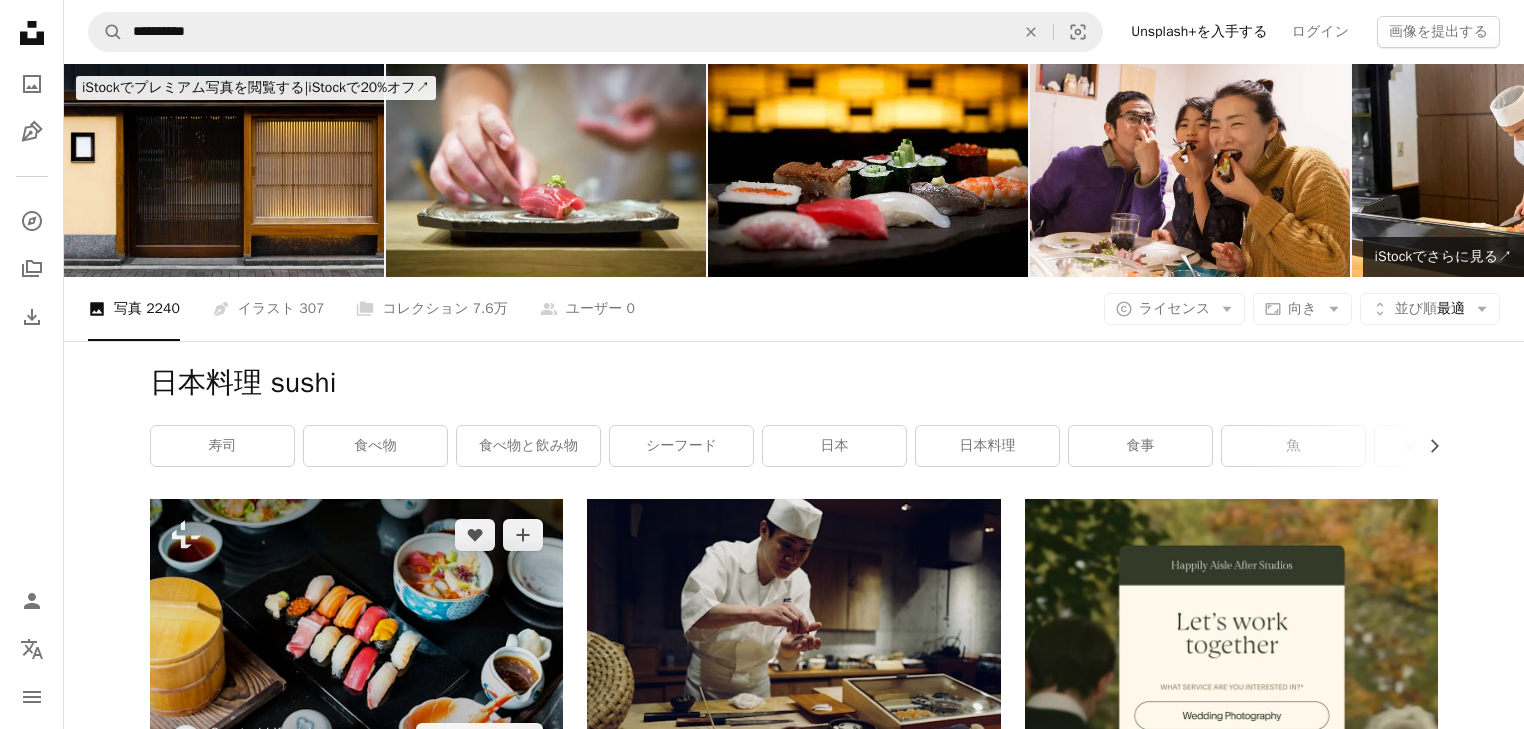 click at bounding box center [356, 637] 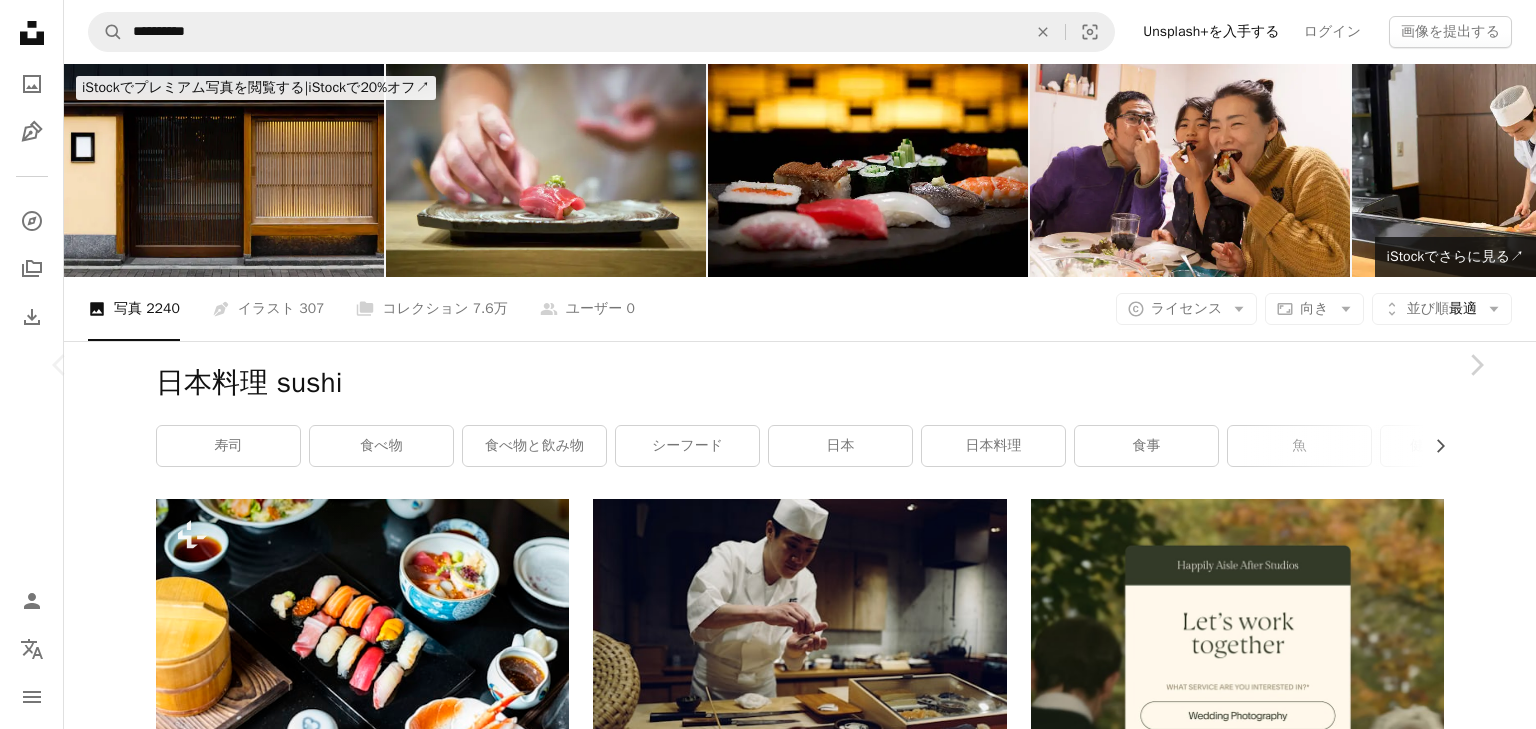 click on "A heart A plus sign Curated Lifestyle Unsplash+ 向け A lock ダウンロード Zoom in A forward-right arrow 共有 More Actions Calendar outlined [DATE] に公開 Safety Unsplash+ライセンス の下でライセンスされています 食べ物 日本 写真術 魚 寿司 食事 シーフード 食べ物と飲み物 水平な 日本料理 健康的な食事 アジア料理 日本文化 人がいない グルメ 刺身 ローフード 無料ストックフォト このシリーズより Chevron right Plus sign for Unsplash+ Plus sign for Unsplash+ Plus sign for Unsplash+ Plus sign for Unsplash+ Plus sign for Unsplash+ 関連イメージ Plus sign for Unsplash+ A heart A plus sign Curated Lifestyle Unsplash+ 向け A lock ダウンロード Plus sign for Unsplash+ A heart A plus sign Curated Lifestyle Unsplash+ 向け A lock ダウンロード Plus sign for Unsplash+ A heart A plus sign JSB Co. Unsplash+ 向け A lock ダウンロード A heart A plus sign" at bounding box center (768, 4727) 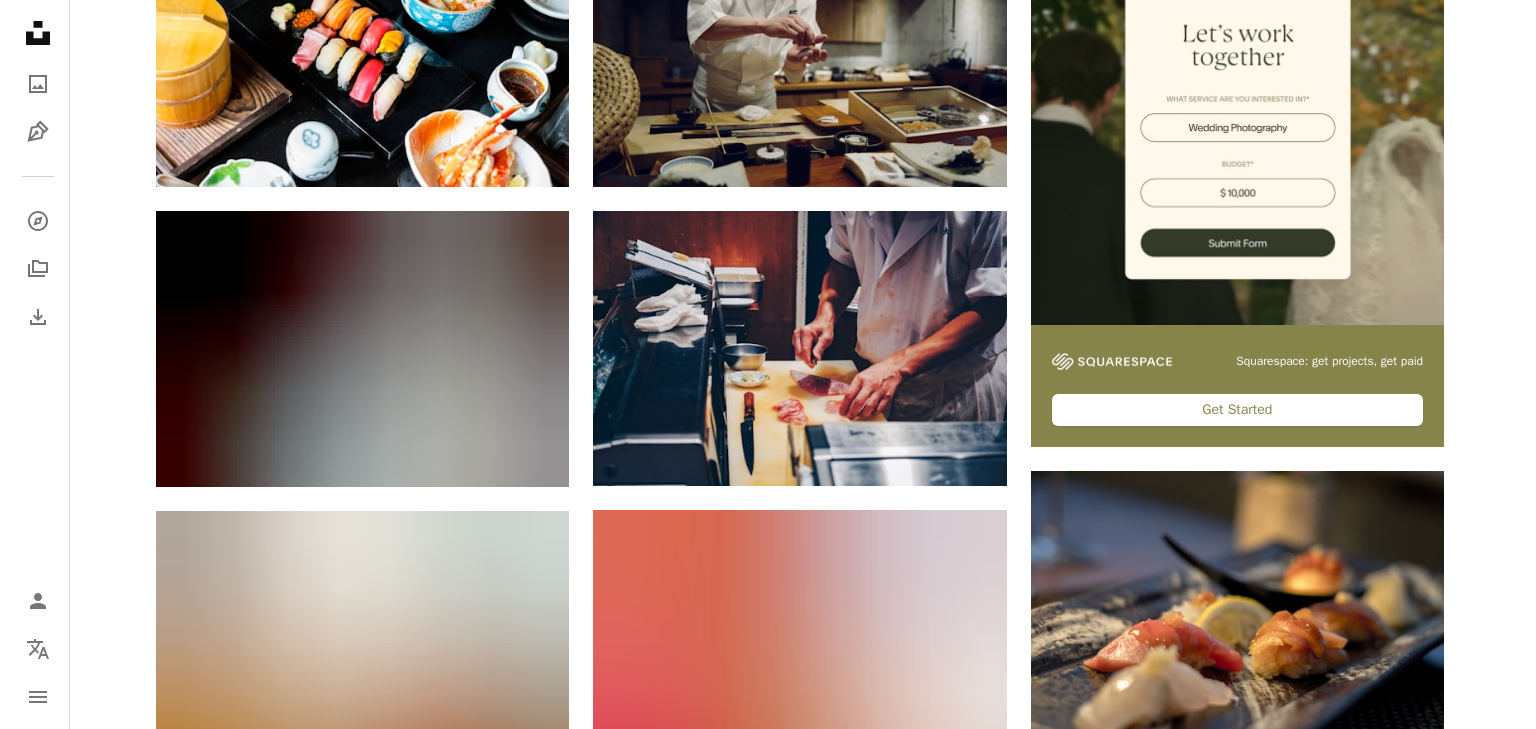 scroll, scrollTop: 480, scrollLeft: 0, axis: vertical 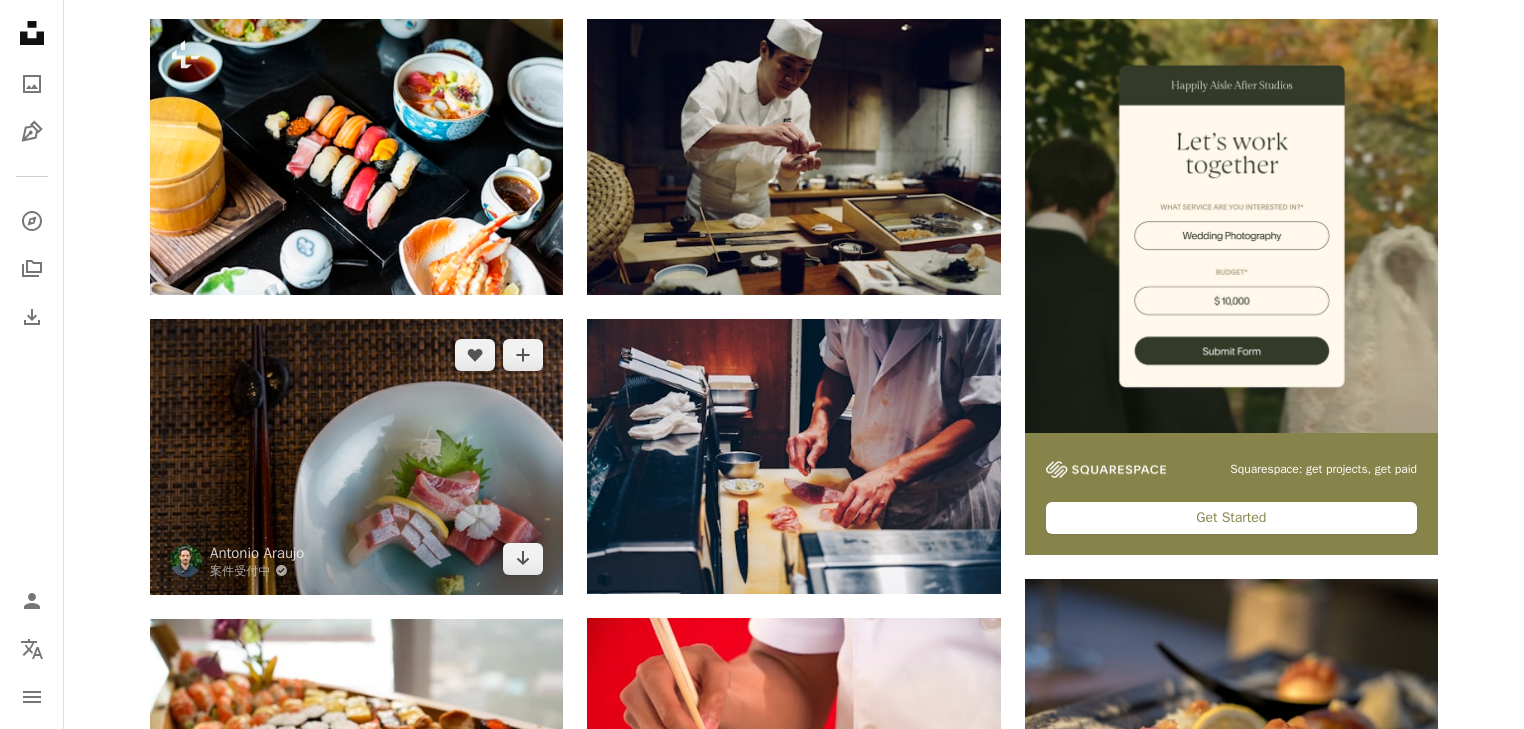 click at bounding box center (356, 456) 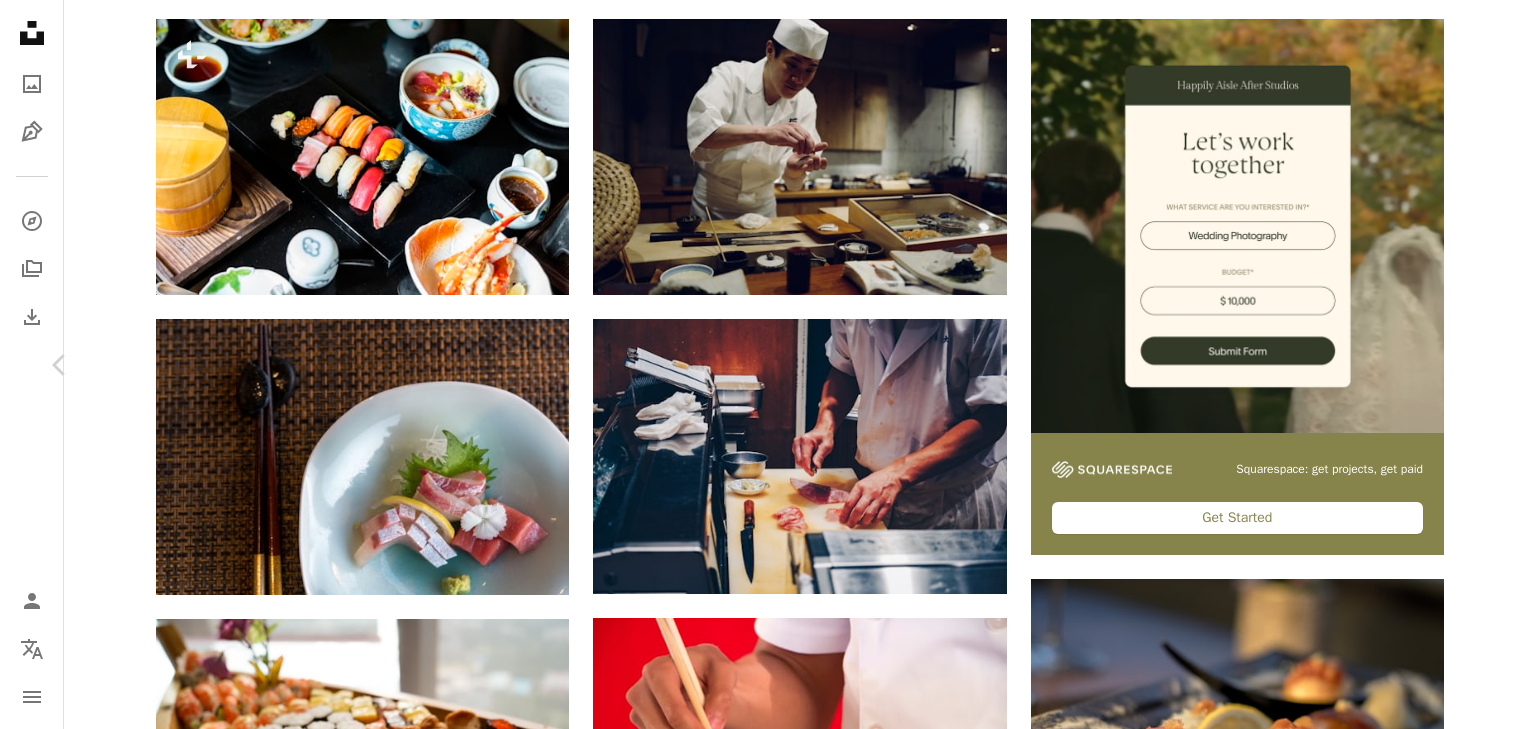 click on "Chevron right" at bounding box center [1476, 365] 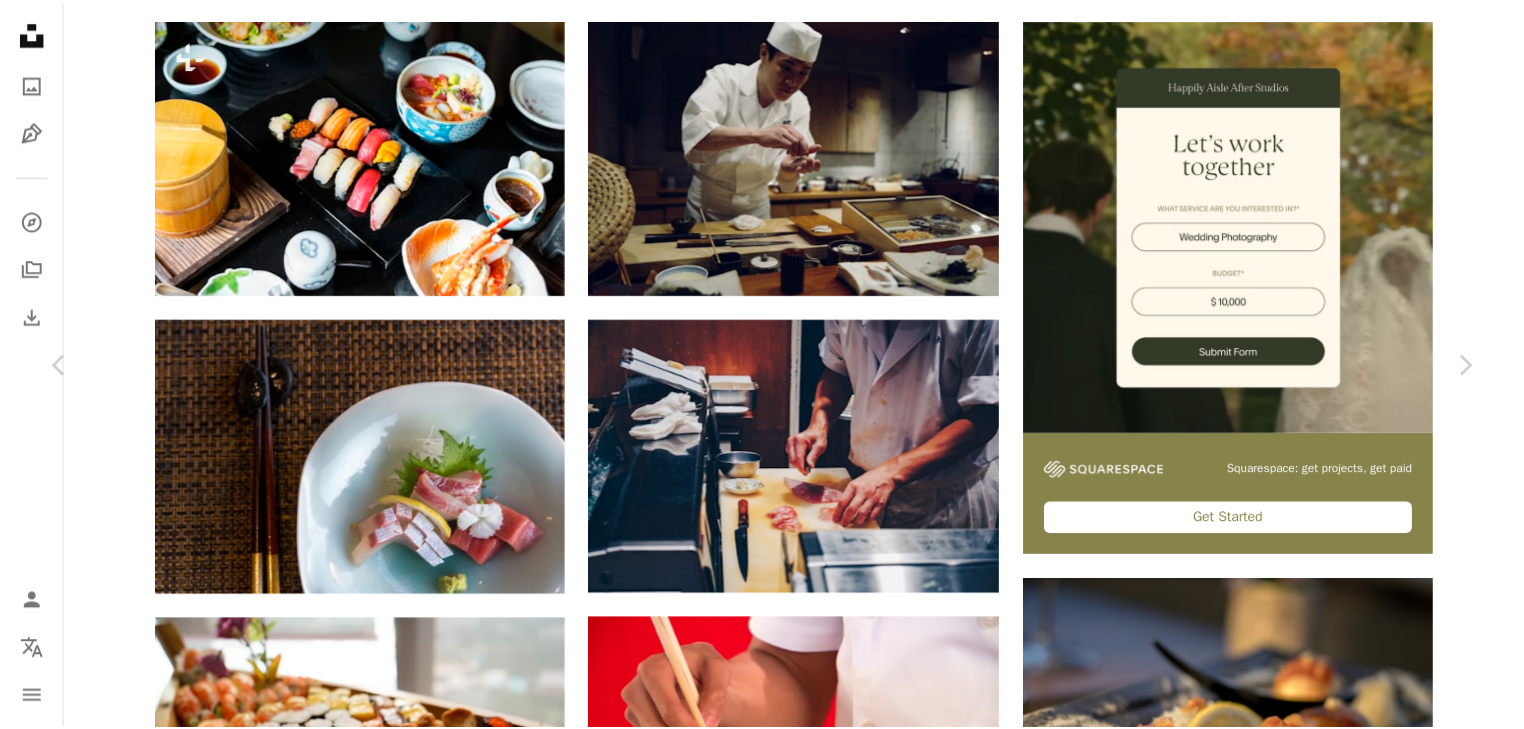 scroll, scrollTop: 400, scrollLeft: 0, axis: vertical 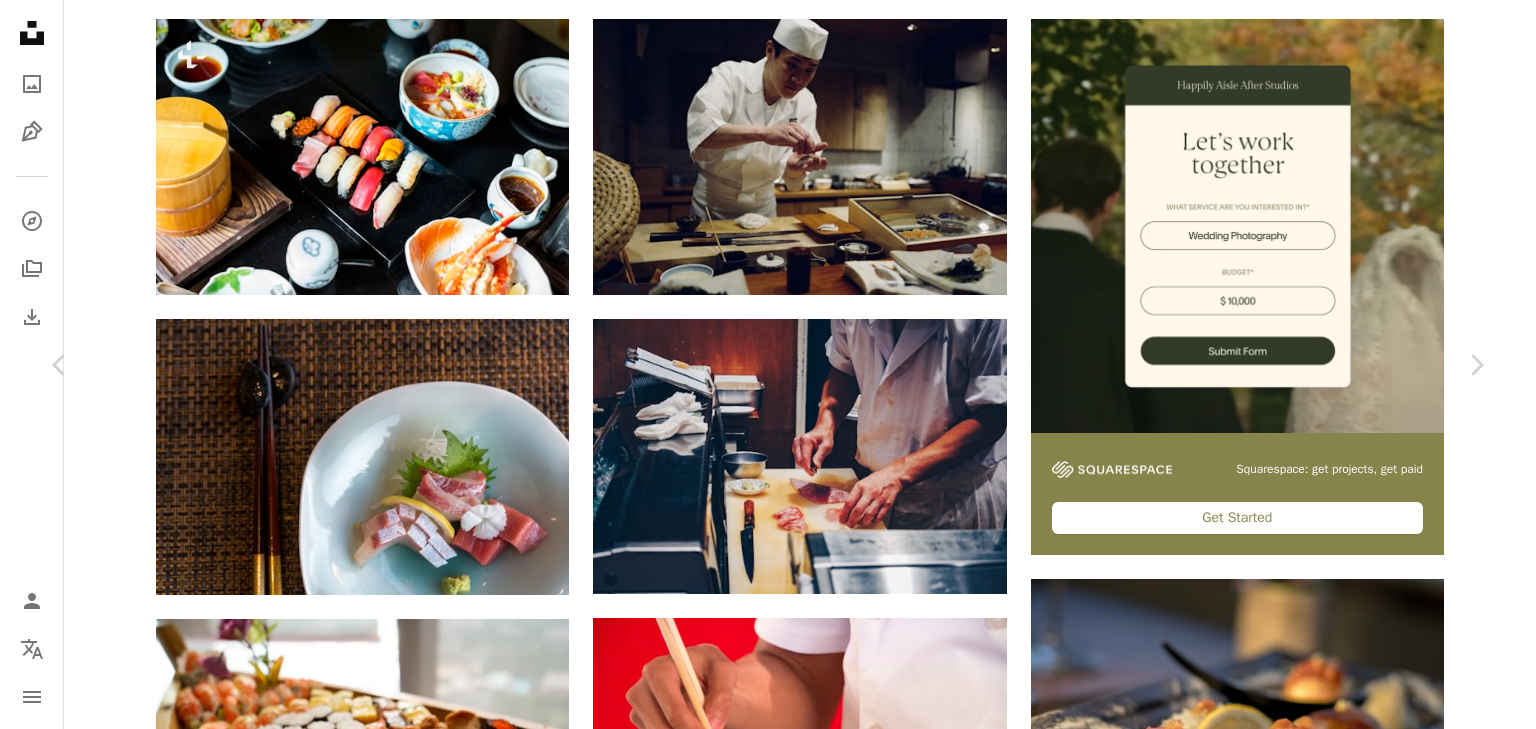 drag, startPoint x: 1455, startPoint y: 583, endPoint x: 1440, endPoint y: 564, distance: 24.207438 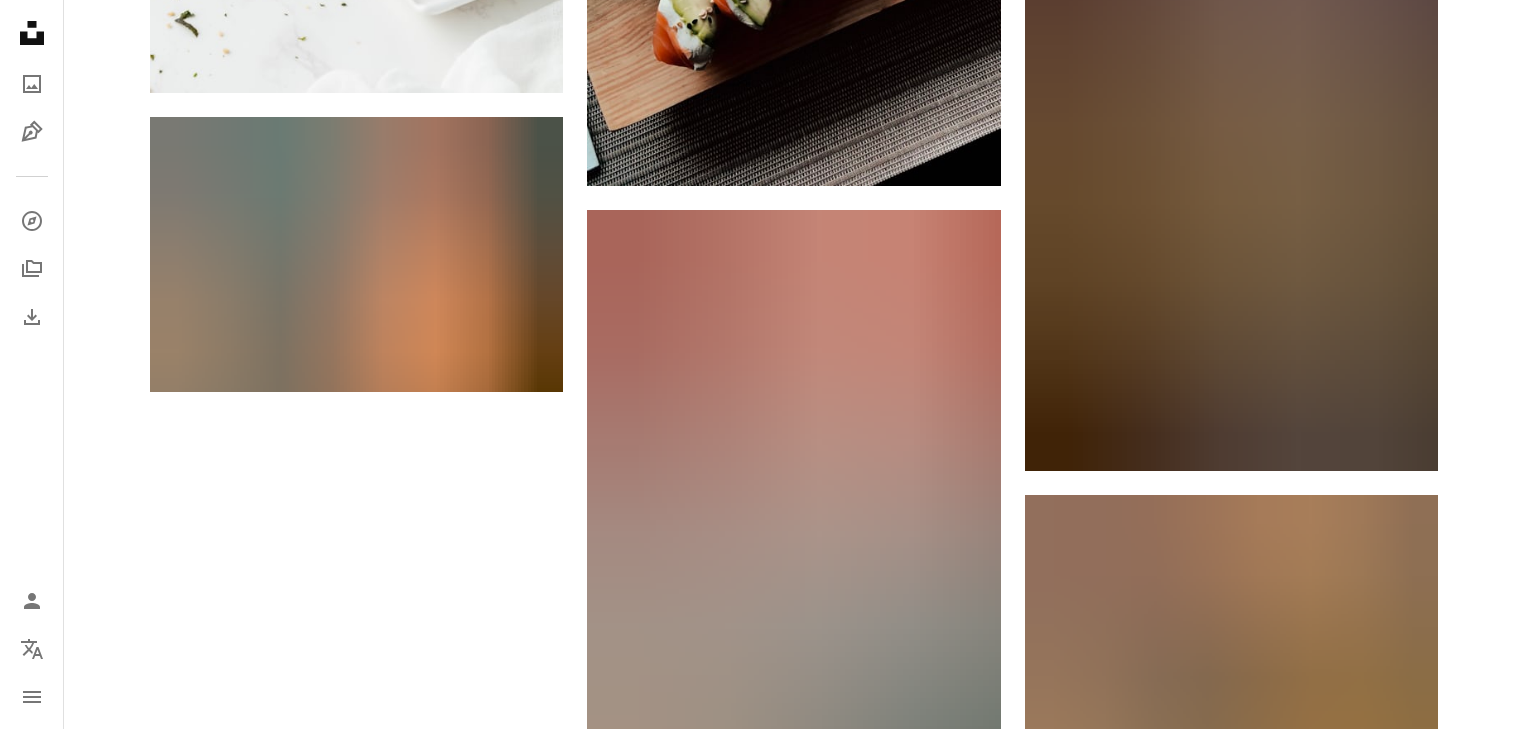 scroll, scrollTop: 2720, scrollLeft: 0, axis: vertical 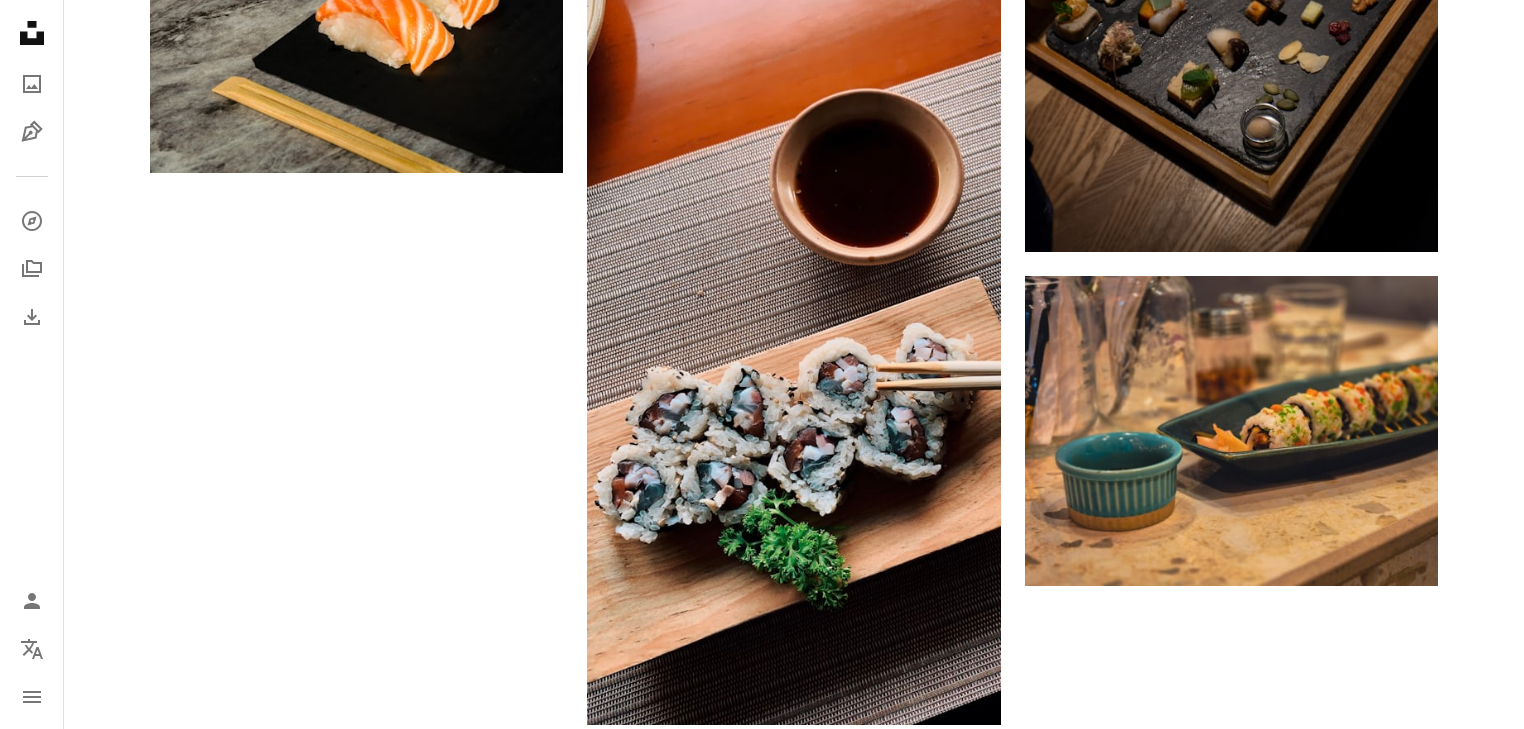 click on "他のイメージを表示" at bounding box center (794, 805) 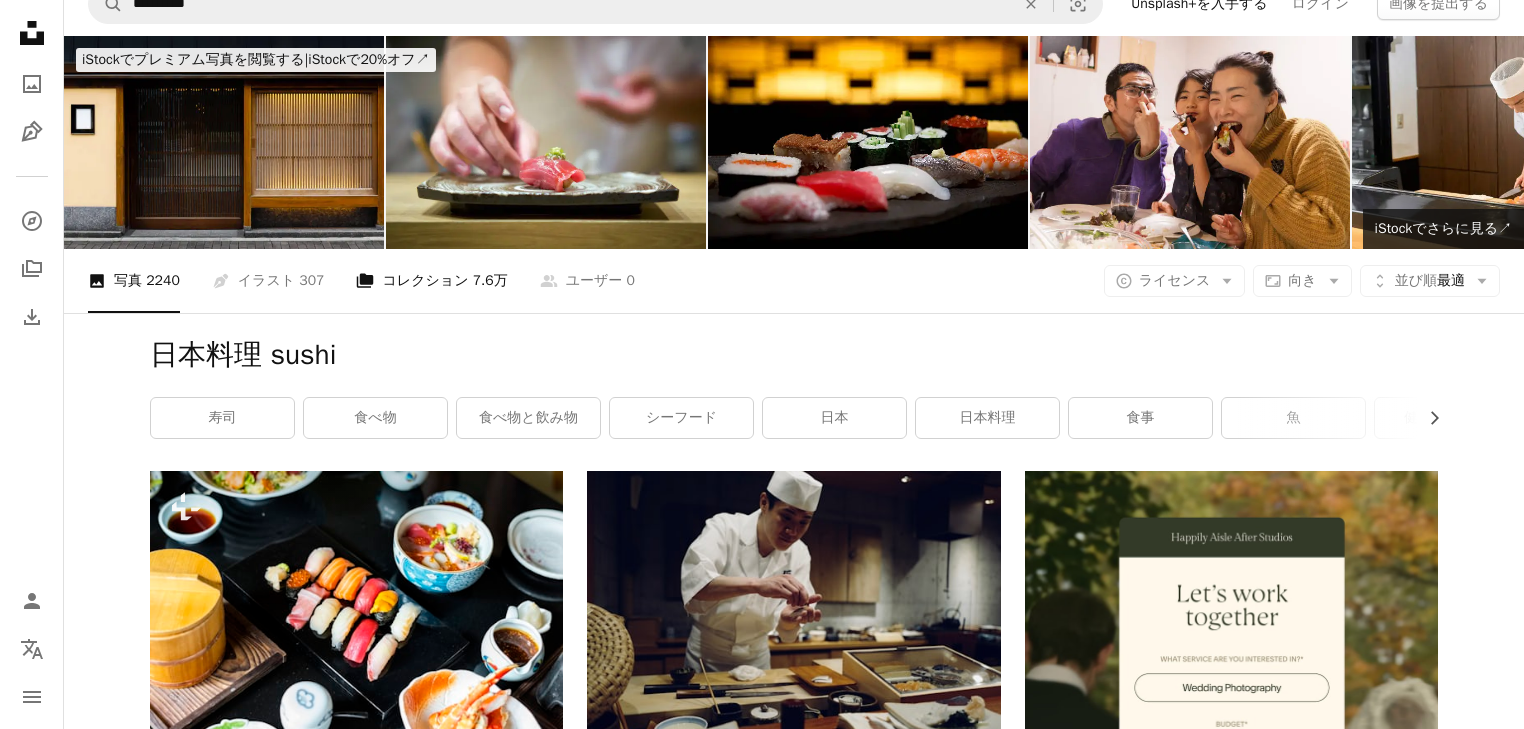 scroll, scrollTop: 0, scrollLeft: 0, axis: both 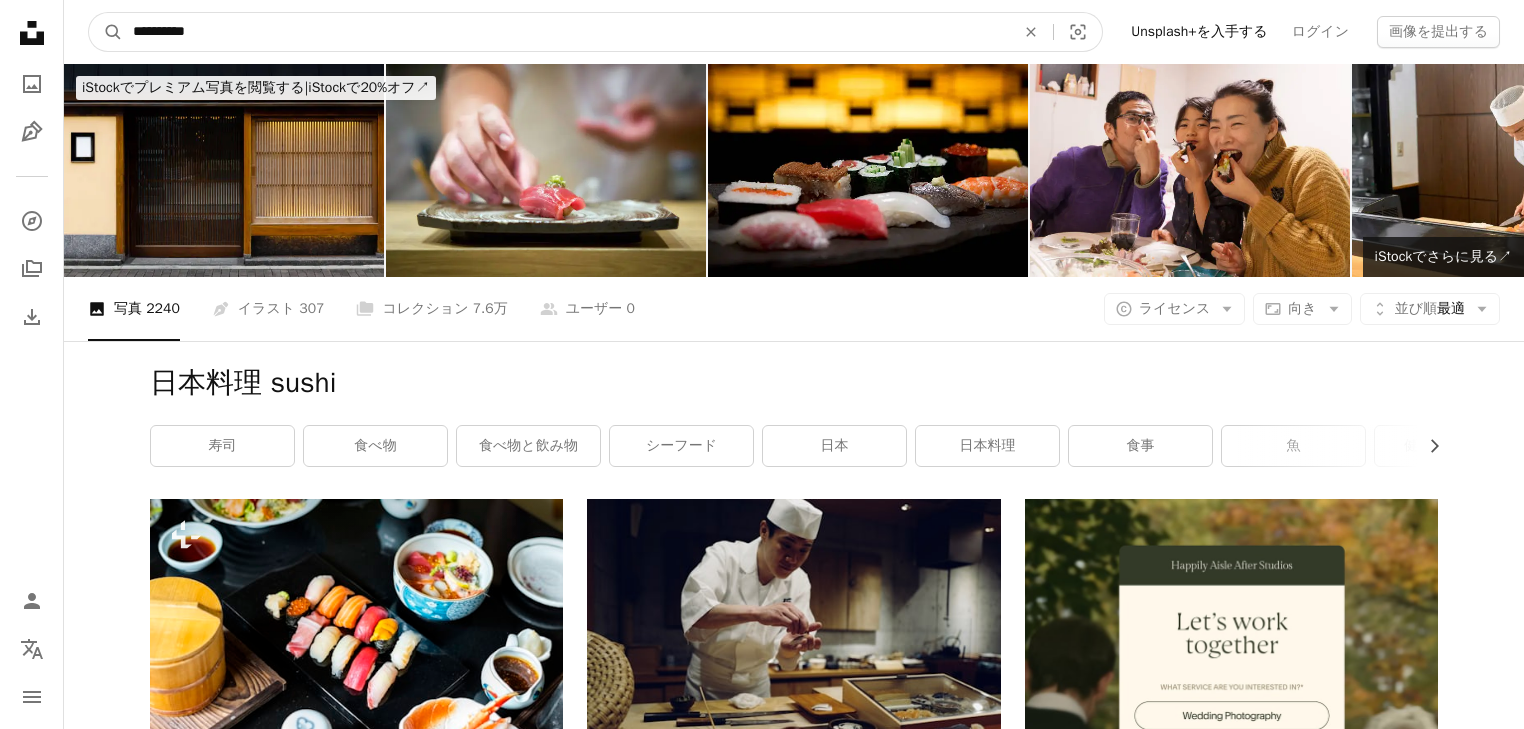 drag, startPoint x: 510, startPoint y: 29, endPoint x: -232, endPoint y: -34, distance: 744.66974 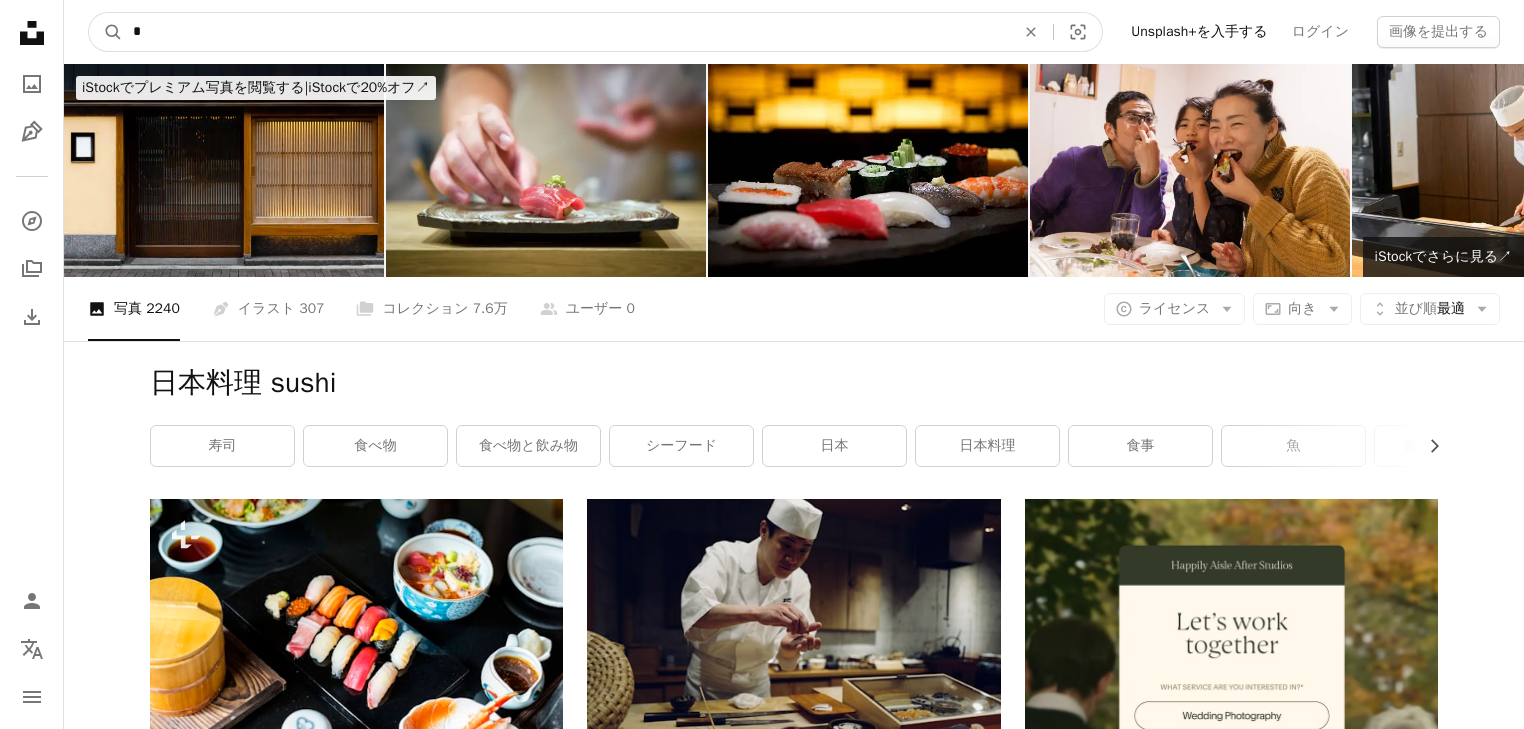 type on "*" 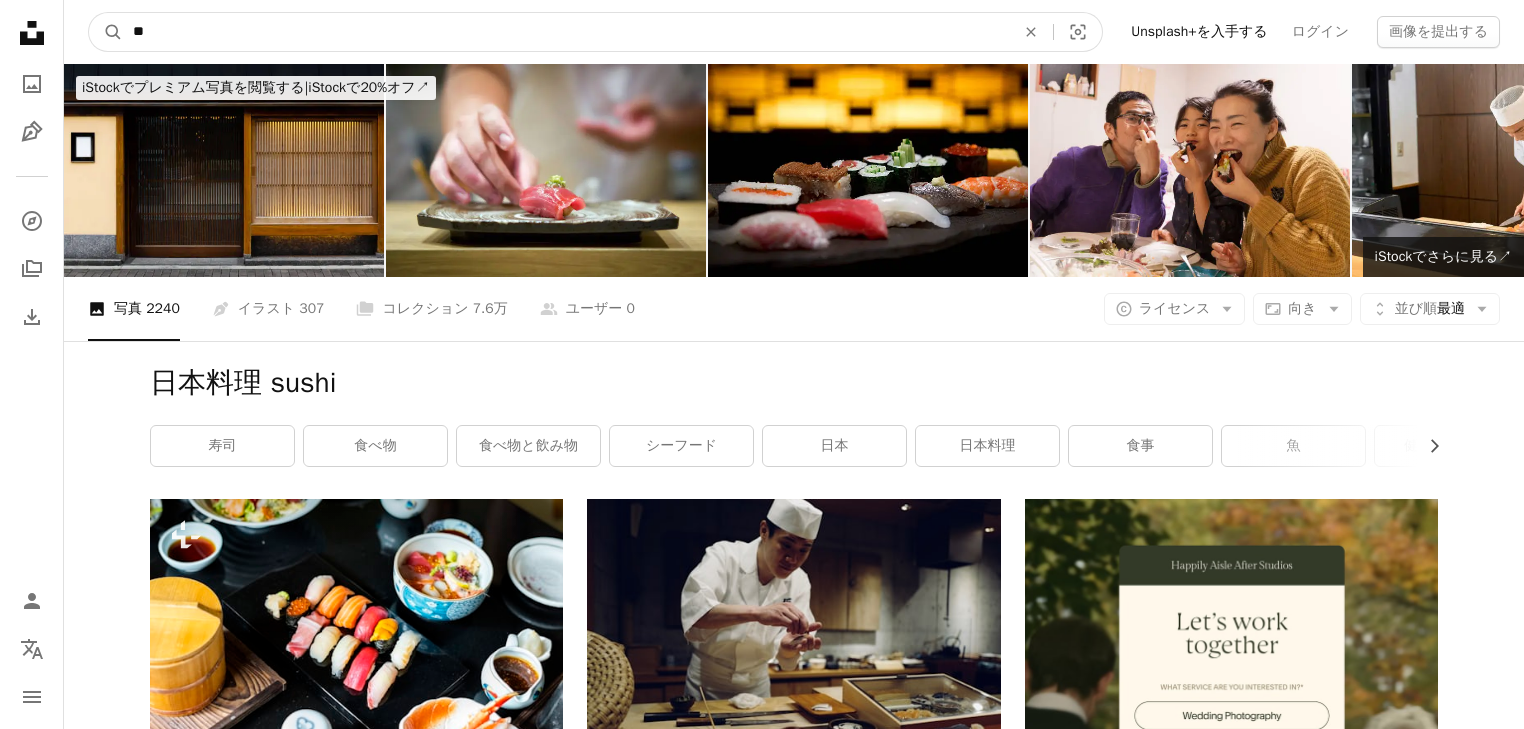 type on "**" 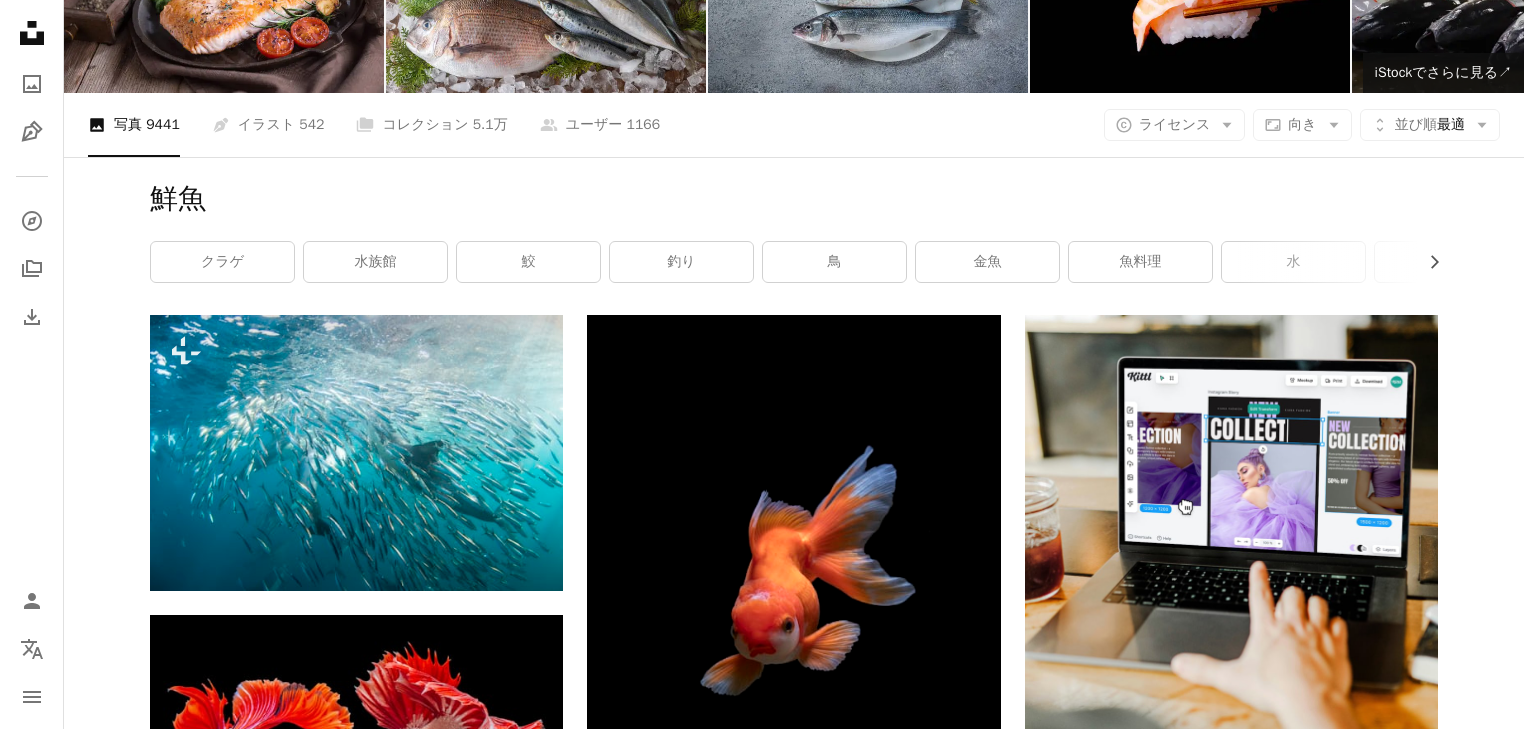 scroll, scrollTop: 0, scrollLeft: 0, axis: both 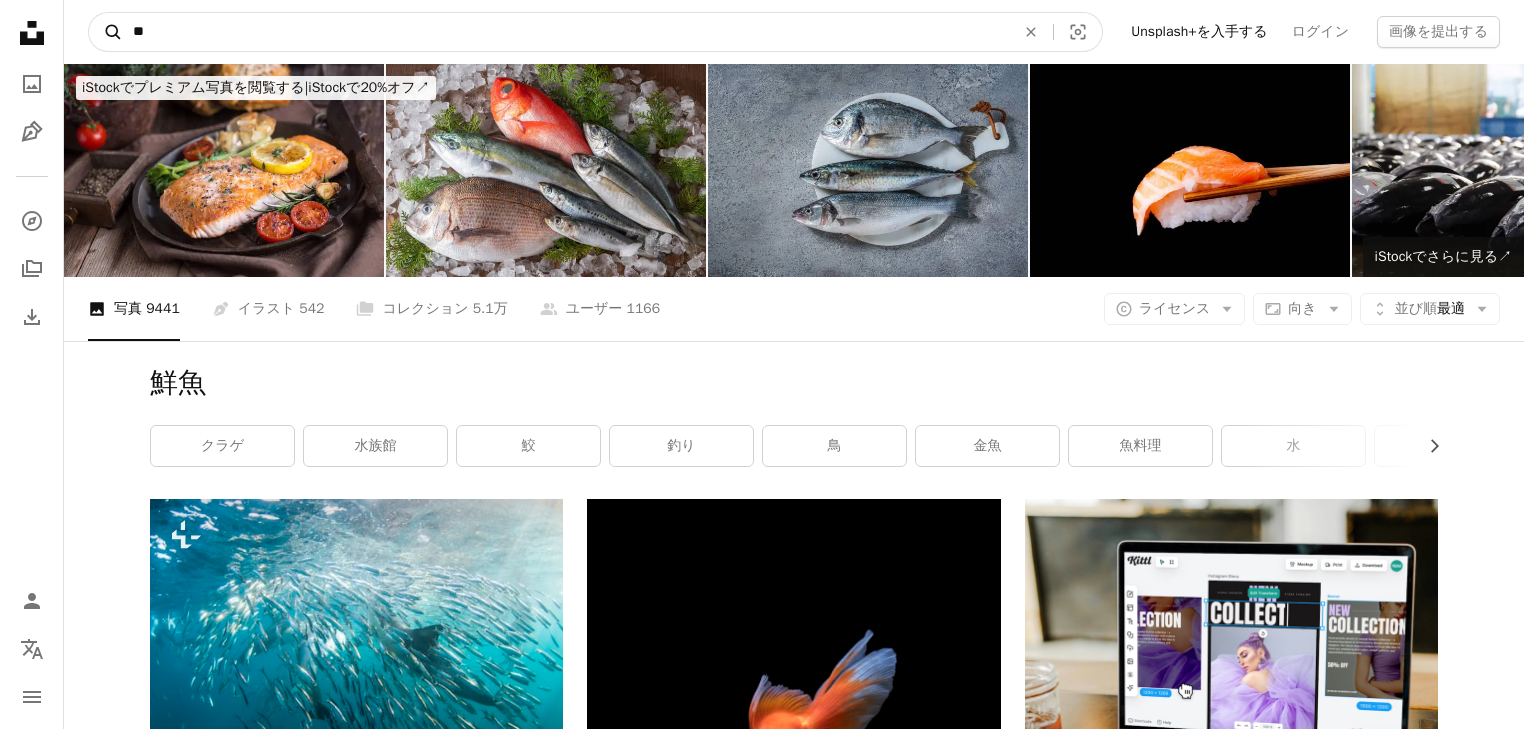 drag, startPoint x: 242, startPoint y: 44, endPoint x: 60, endPoint y: 8, distance: 185.52628 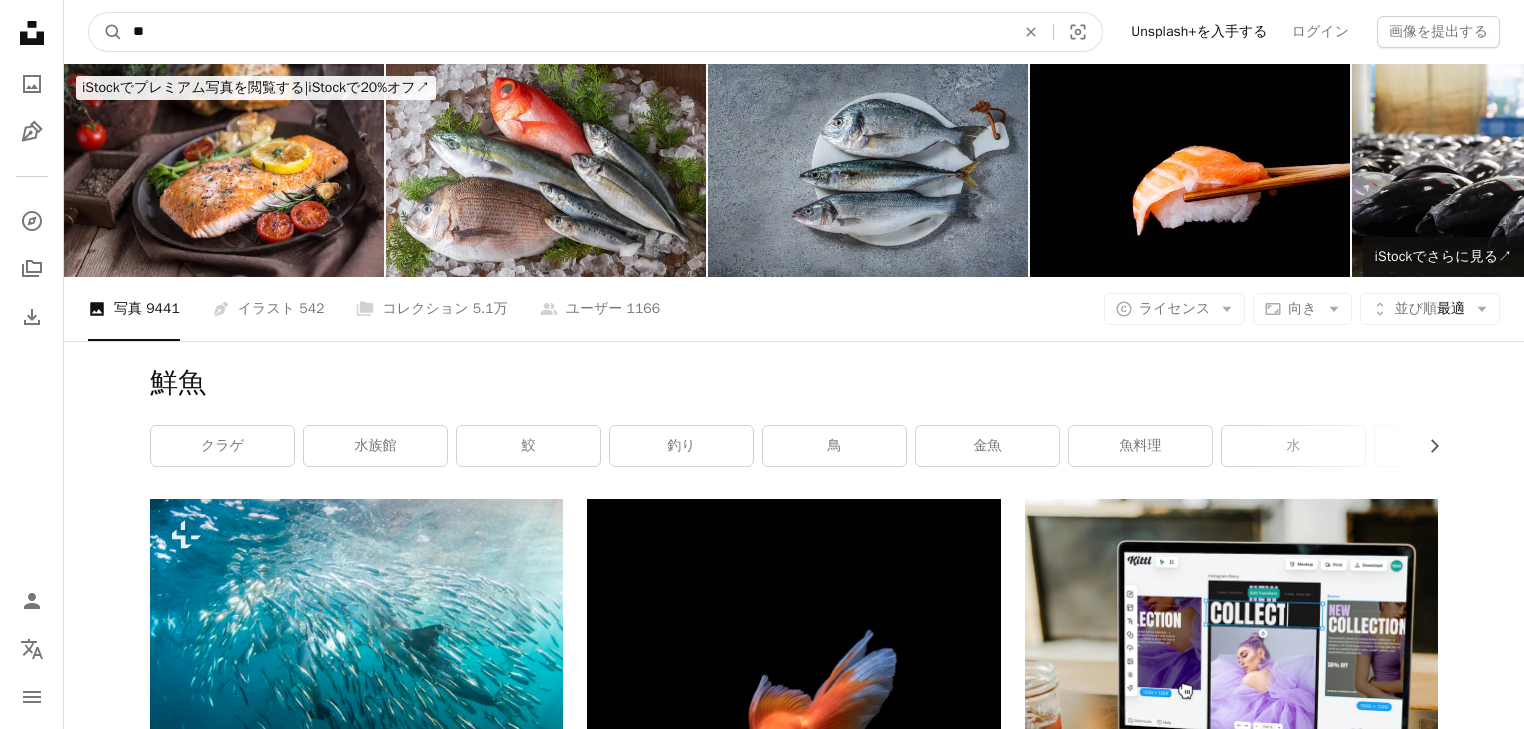 click on "A magnifying glass ** An X shape Visual search Unsplash+を入手する ログイン 画像を提出する" at bounding box center [794, 32] 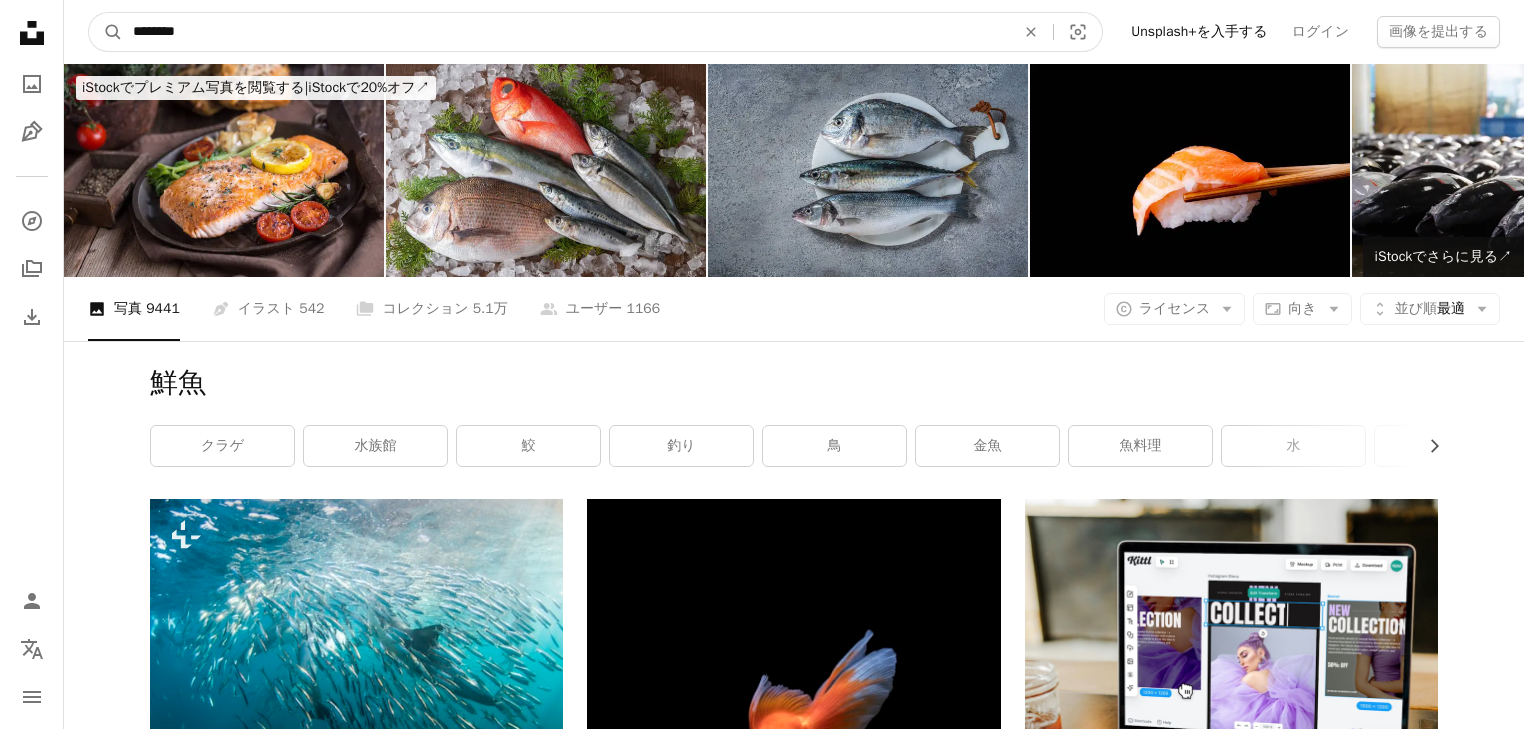 type on "*********" 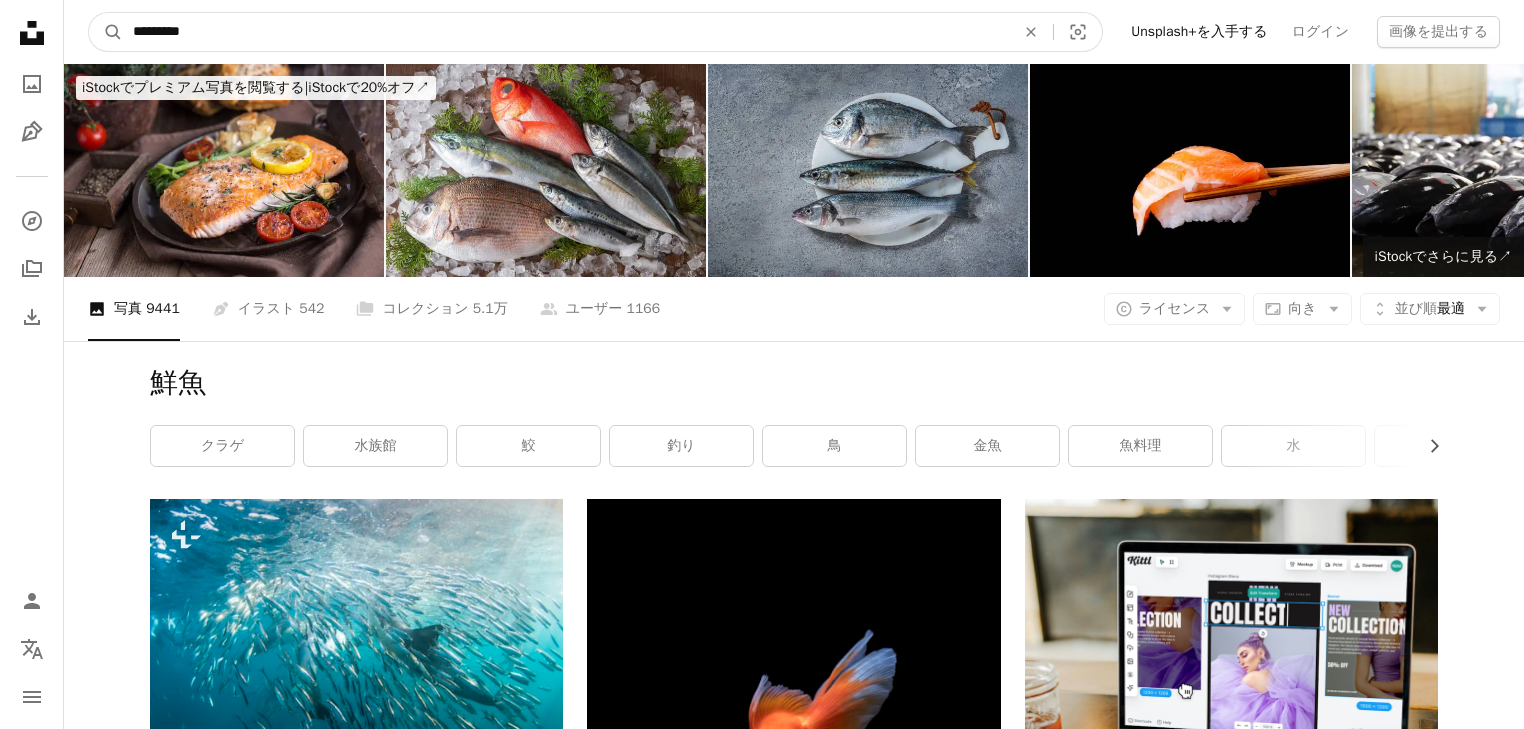 click on "A magnifying glass" at bounding box center [106, 32] 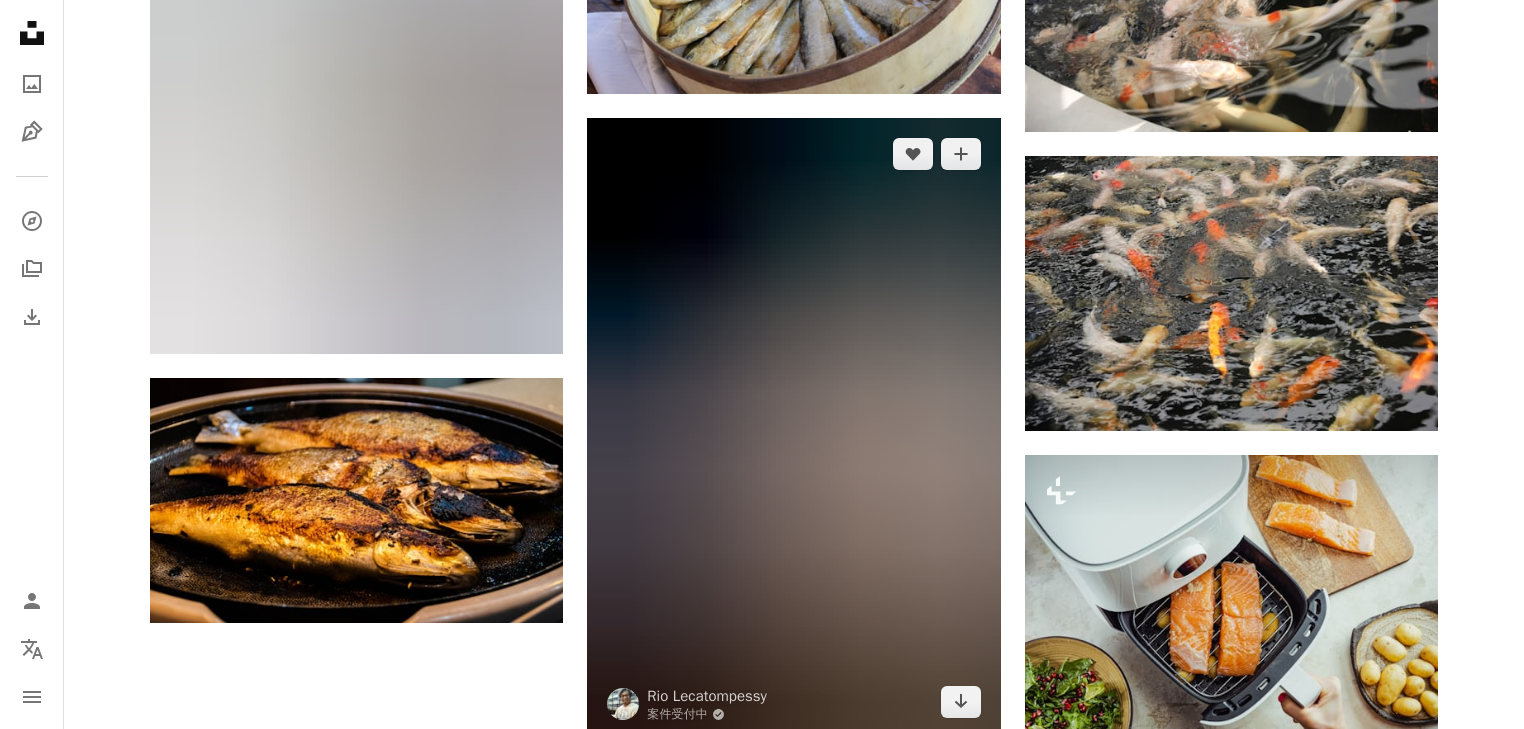 scroll, scrollTop: 2724, scrollLeft: 0, axis: vertical 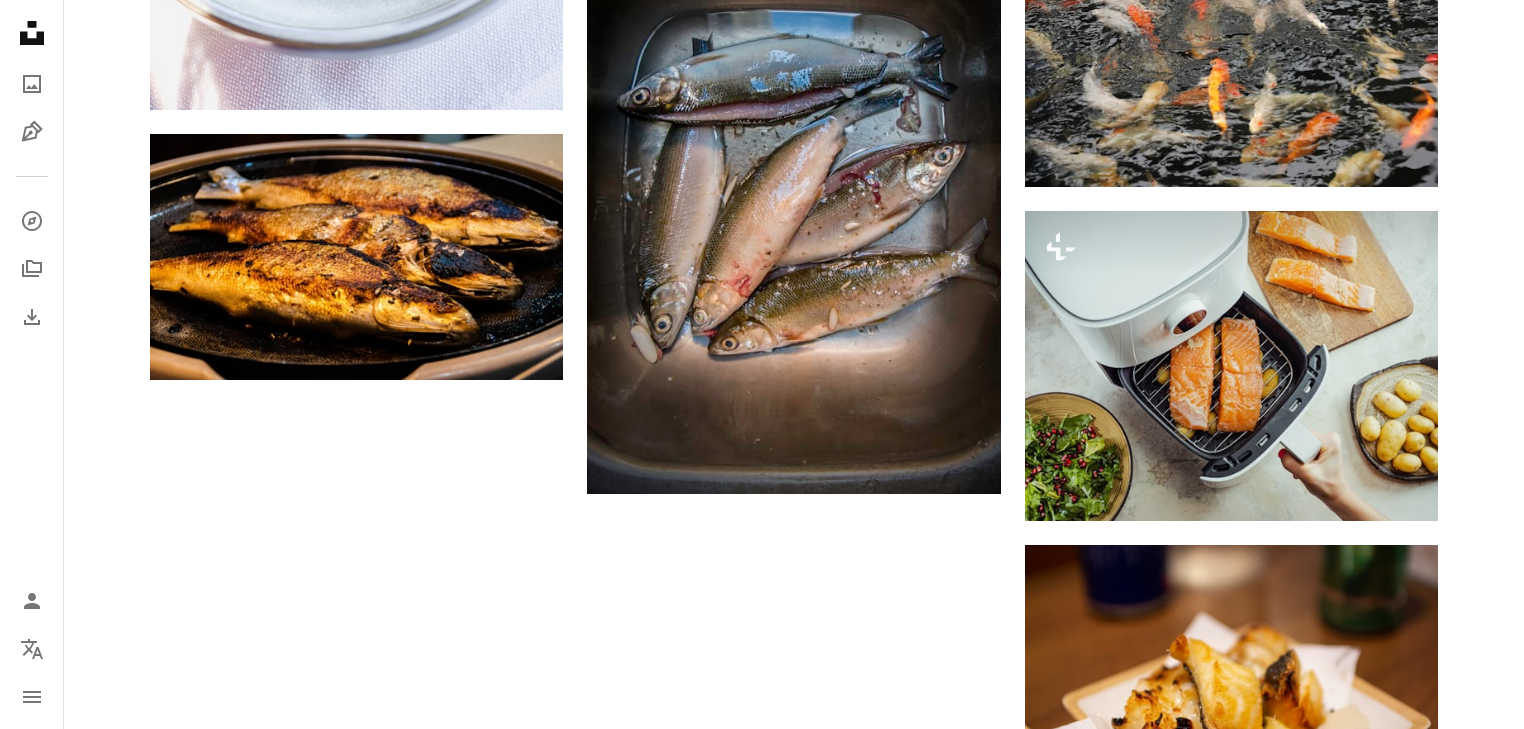 click on "他のイメージを表示" at bounding box center [794, 900] 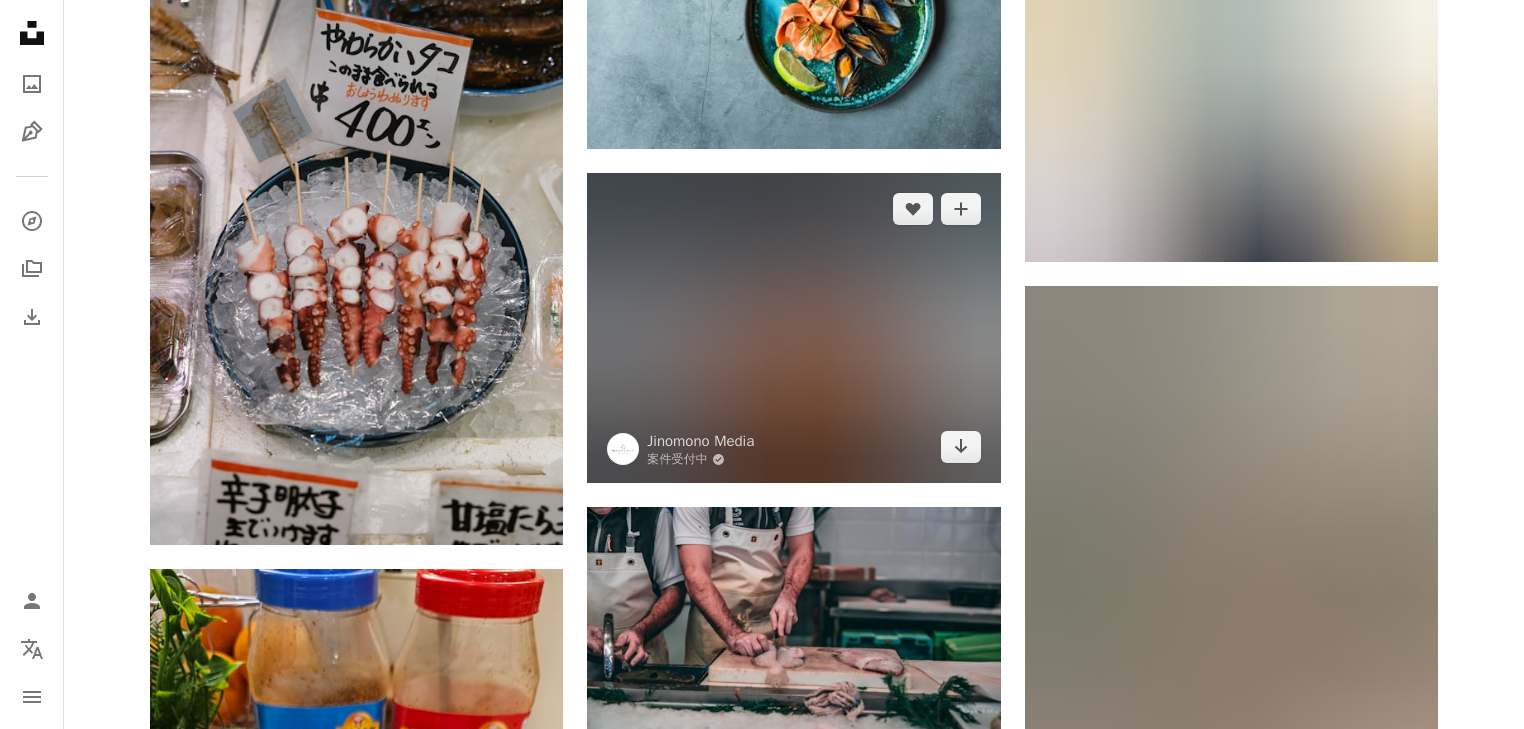 scroll, scrollTop: 32964, scrollLeft: 0, axis: vertical 